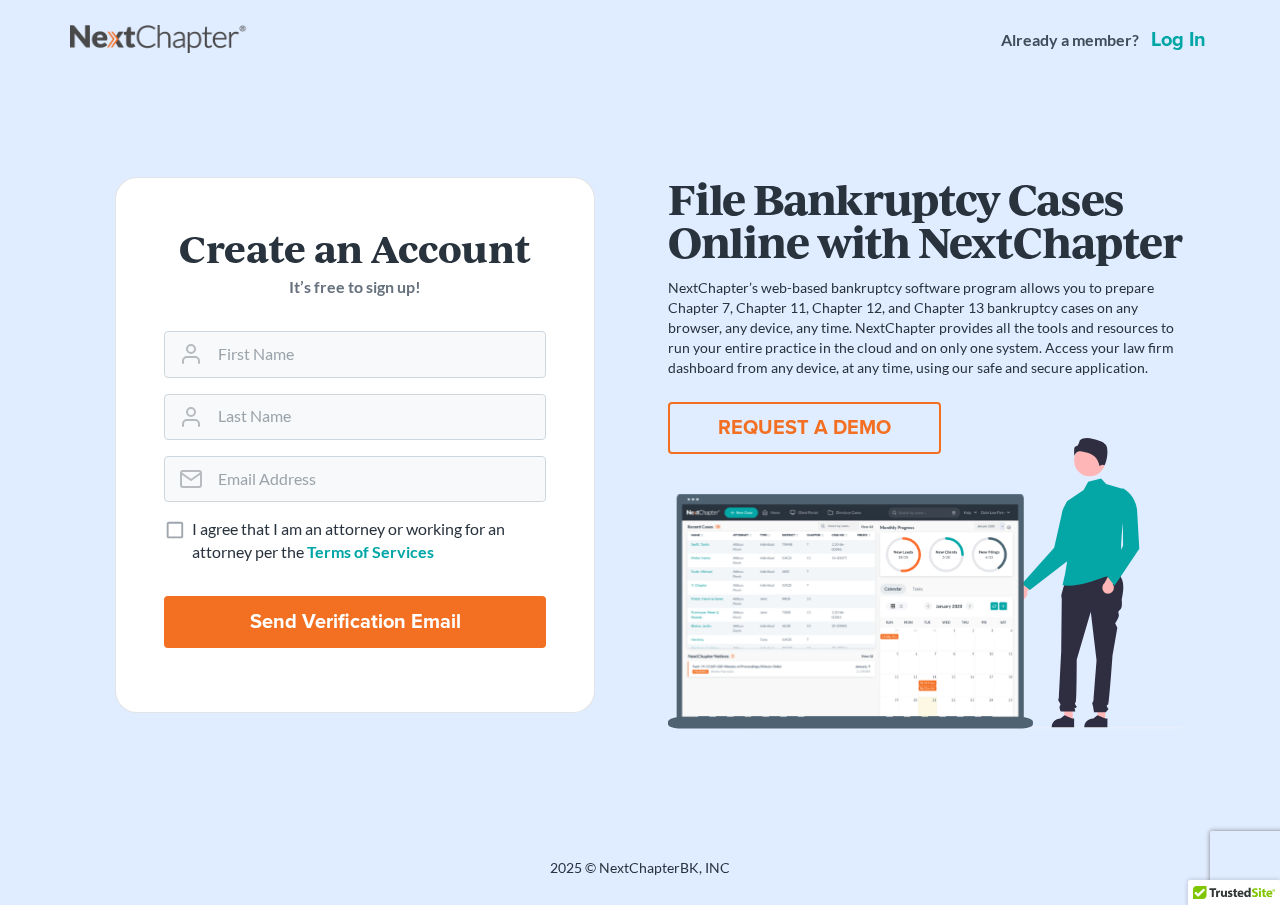 scroll, scrollTop: 0, scrollLeft: 0, axis: both 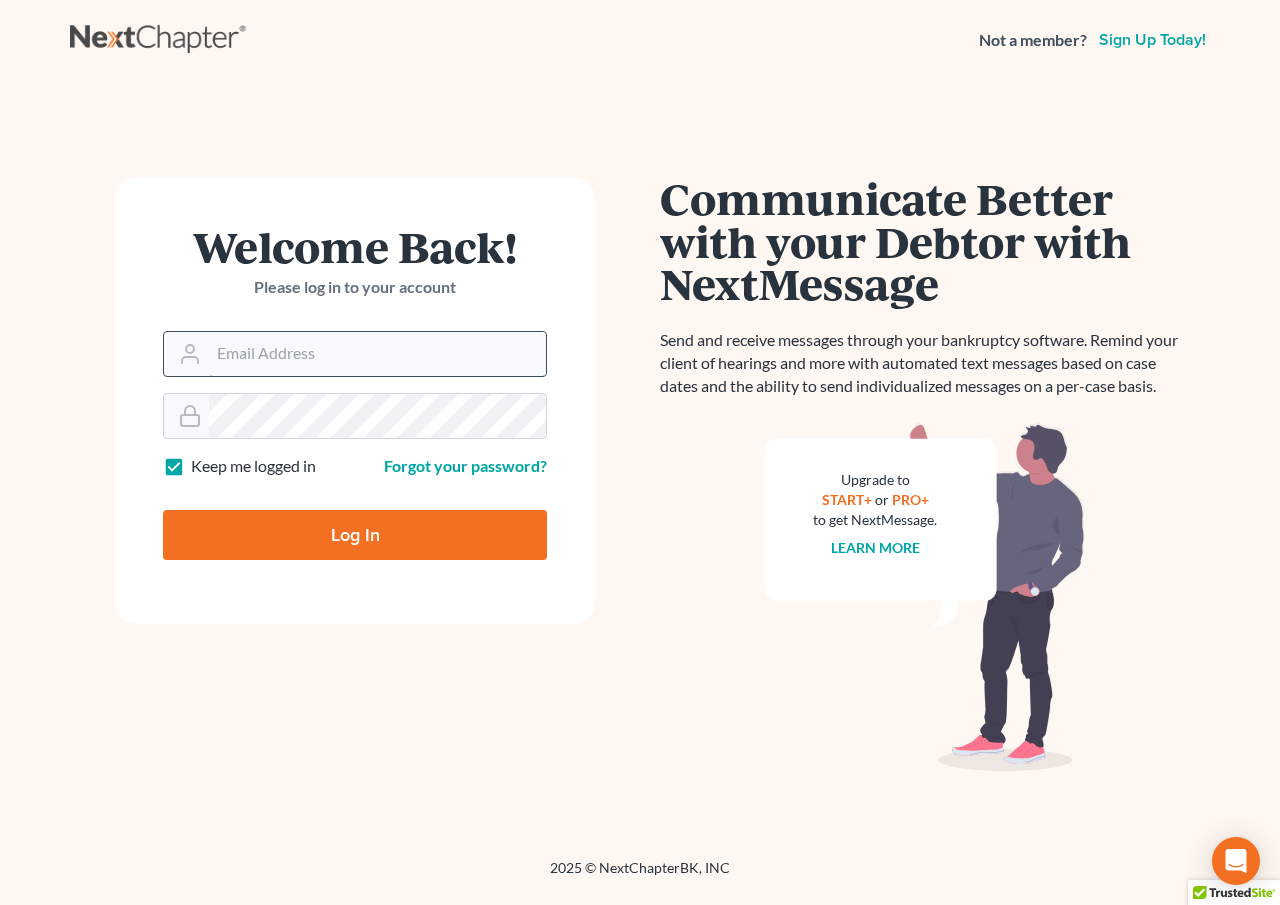 click on "Email Address" at bounding box center (377, 354) 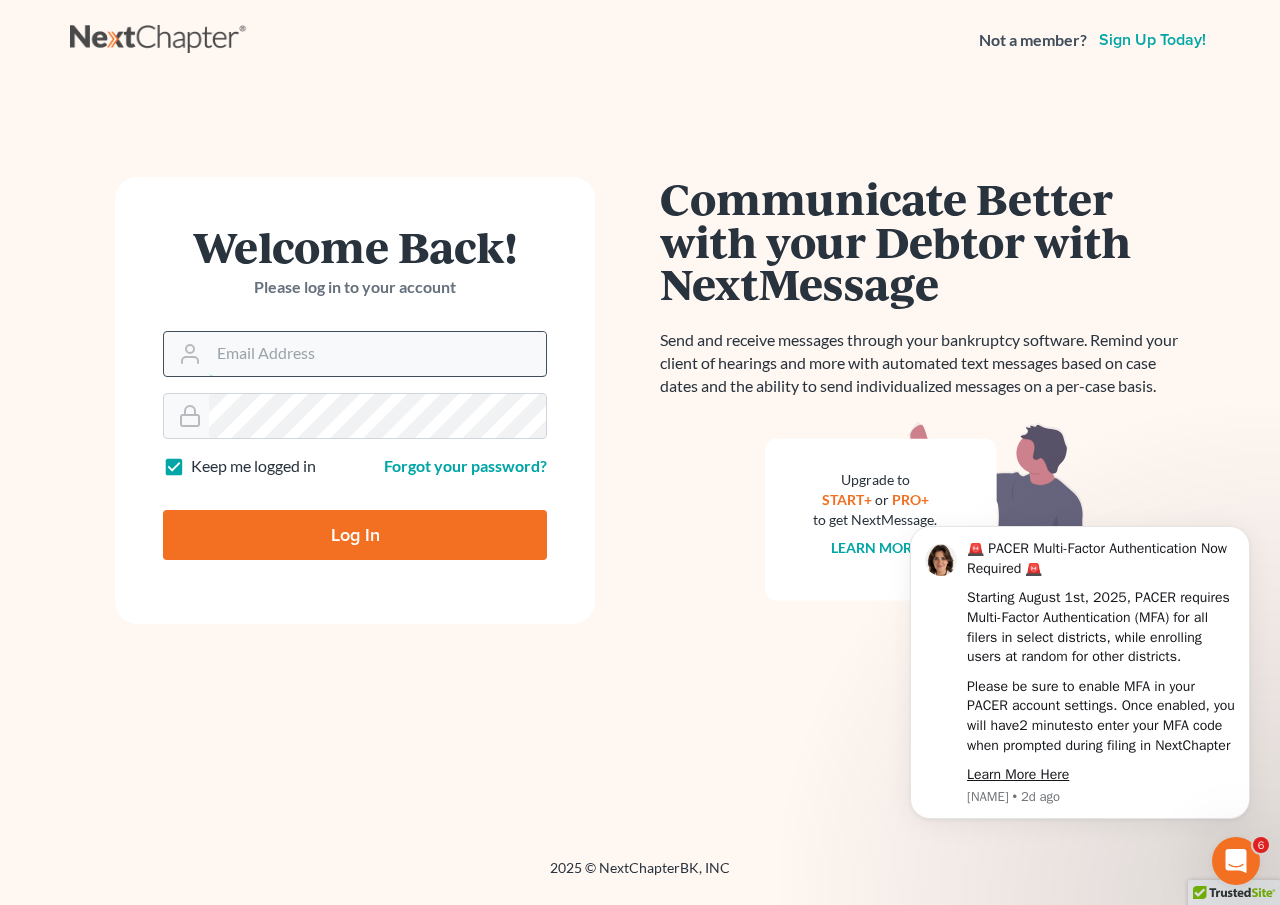 scroll, scrollTop: 0, scrollLeft: 0, axis: both 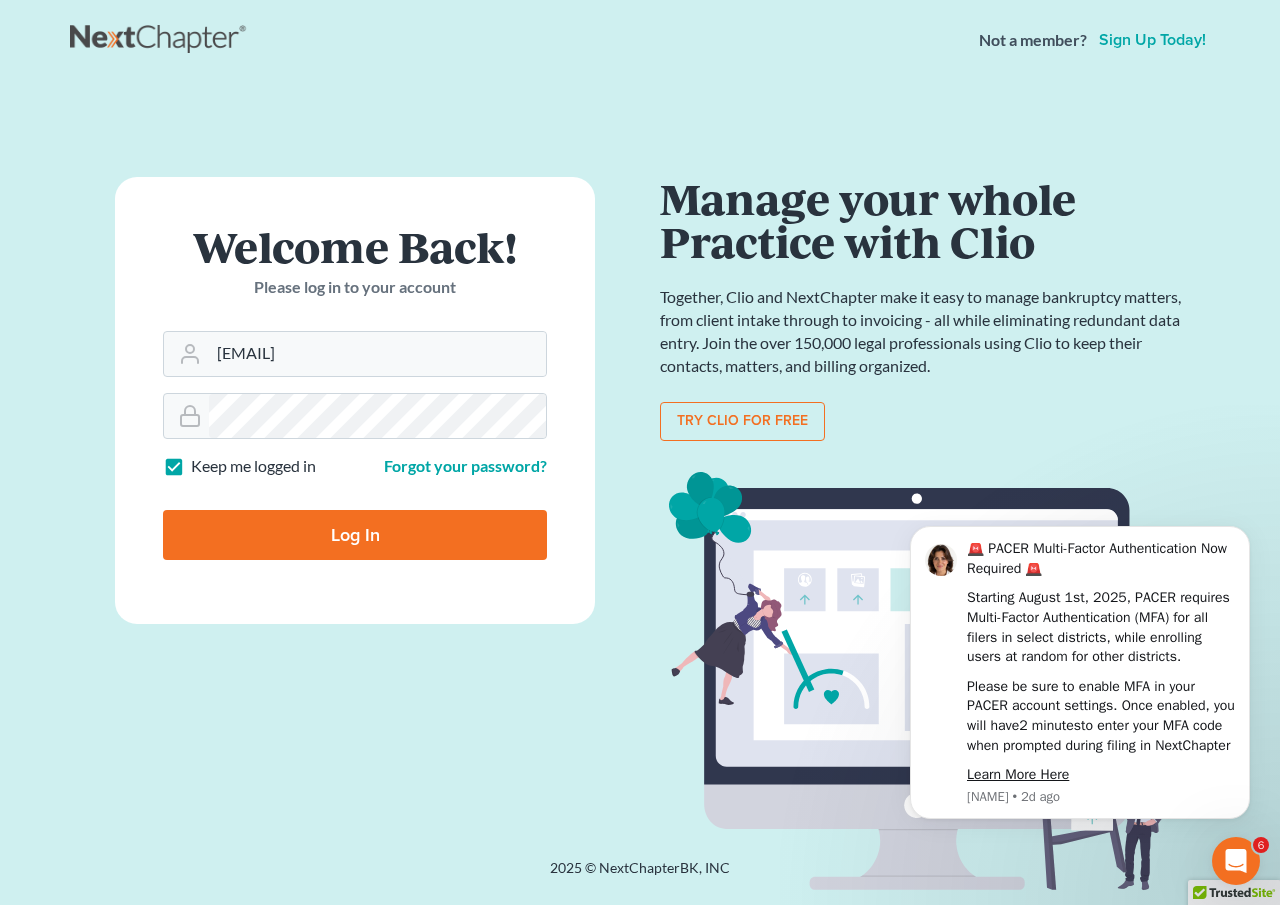 click on "Log In" at bounding box center (355, 535) 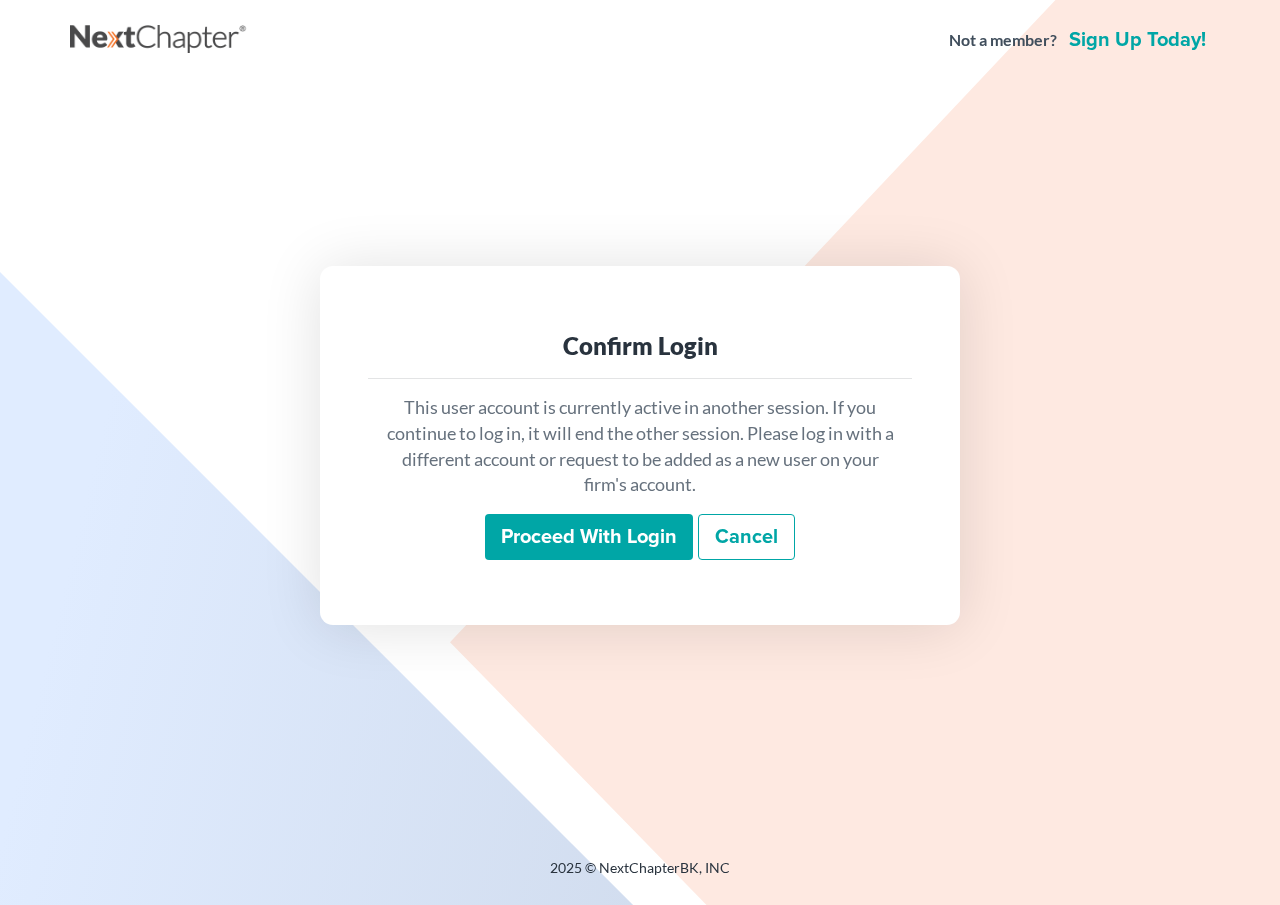scroll, scrollTop: 0, scrollLeft: 0, axis: both 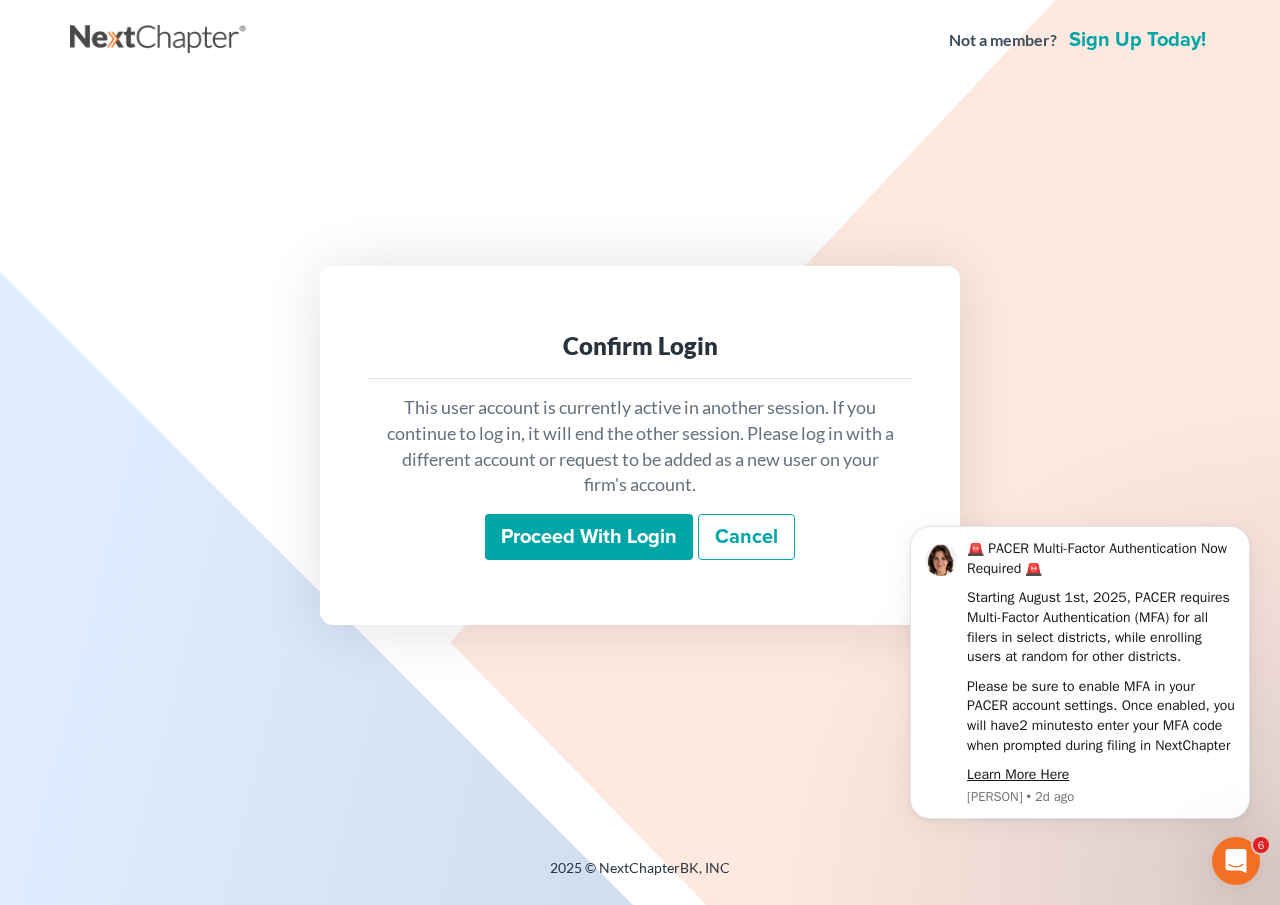 click on "Proceed with login" at bounding box center [589, 537] 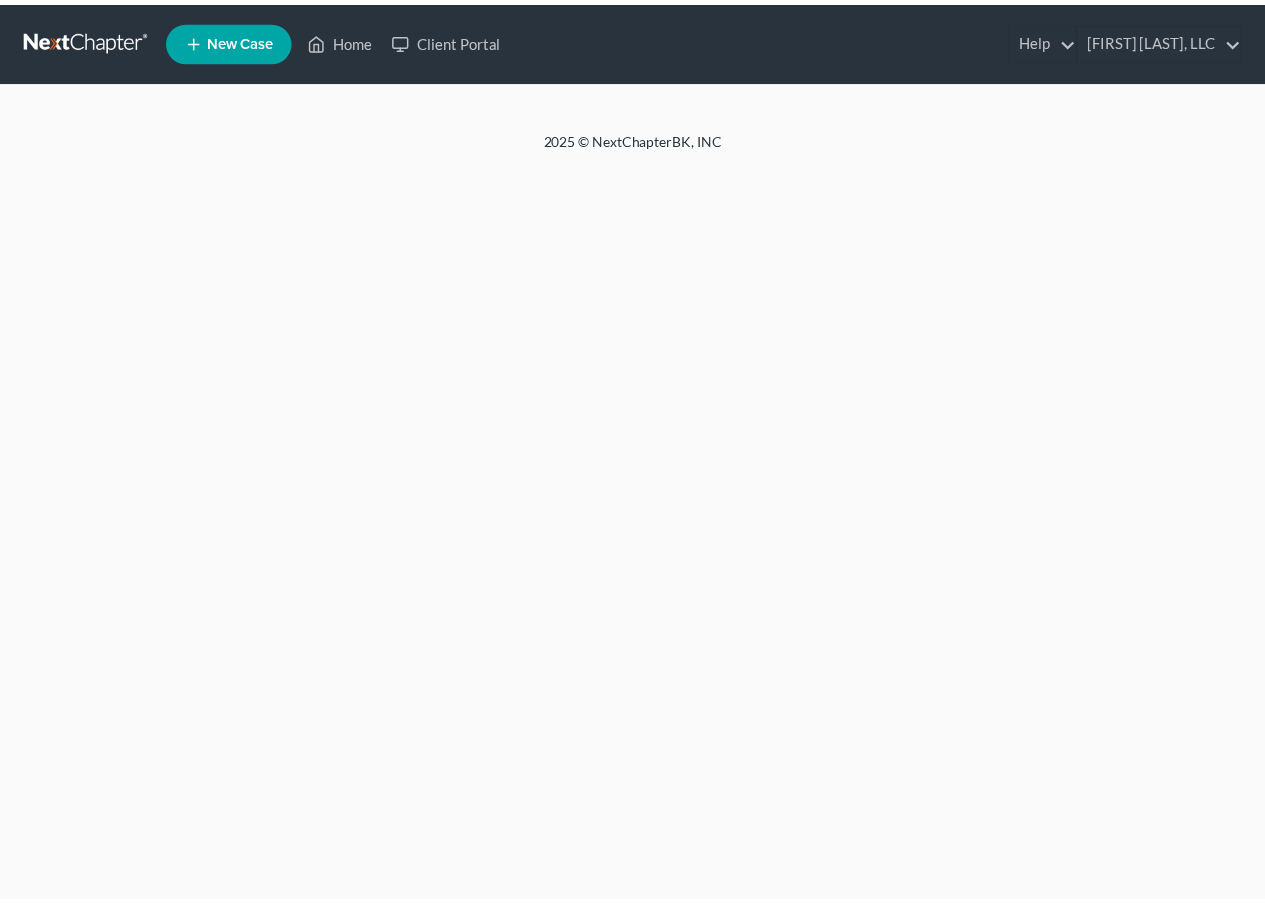 scroll, scrollTop: 0, scrollLeft: 0, axis: both 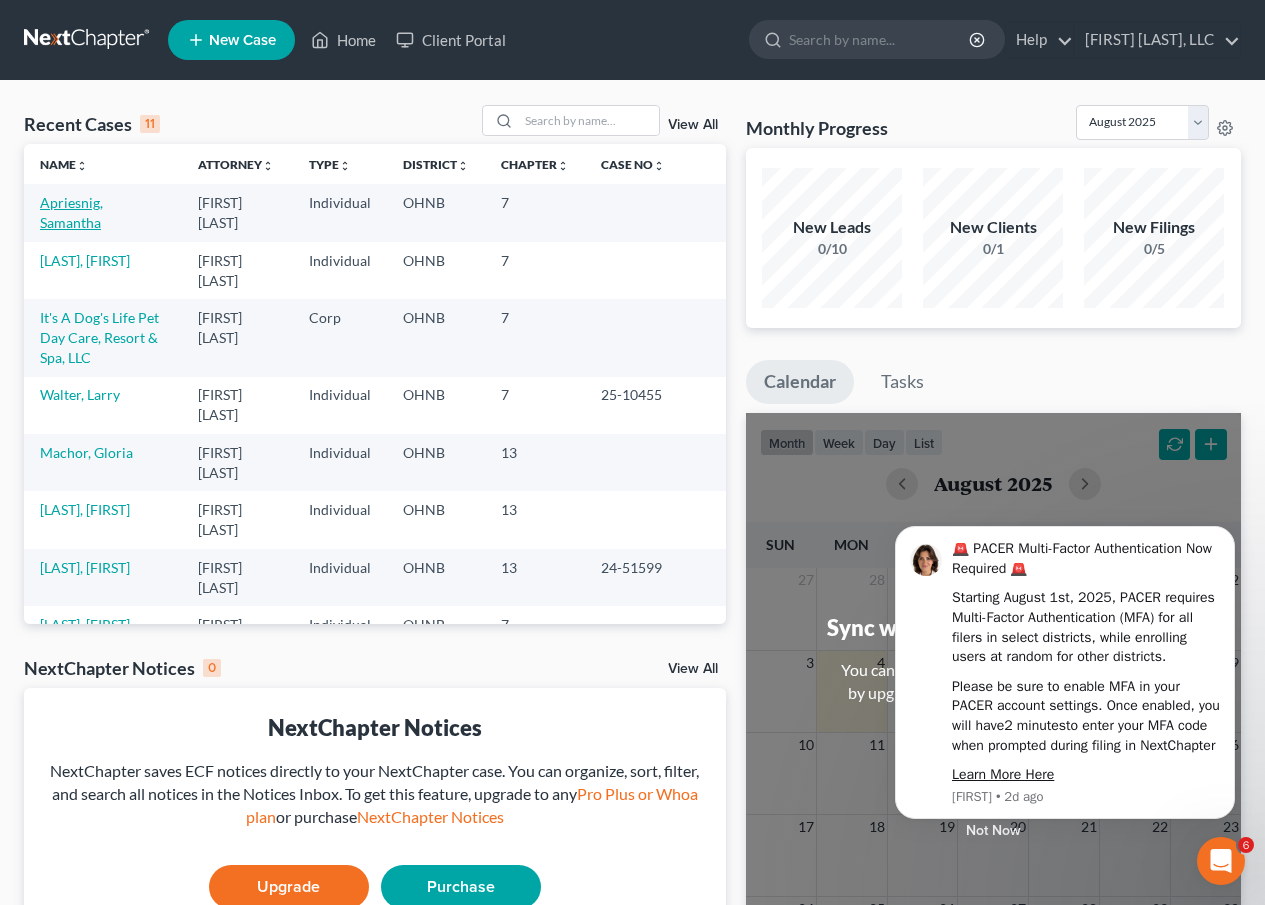 click on "Apriesnig, Samantha" at bounding box center [71, 212] 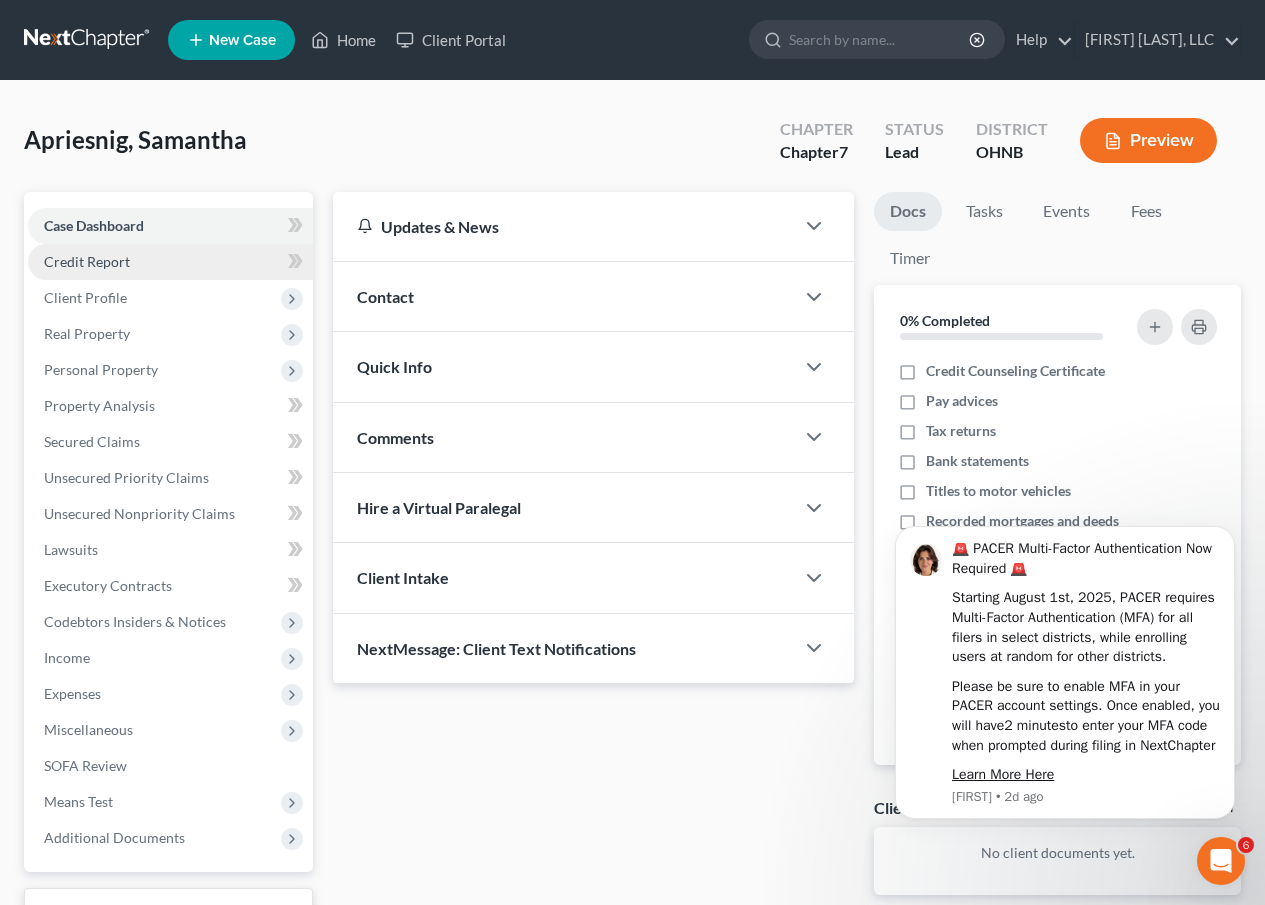 click on "Credit Report" at bounding box center (170, 262) 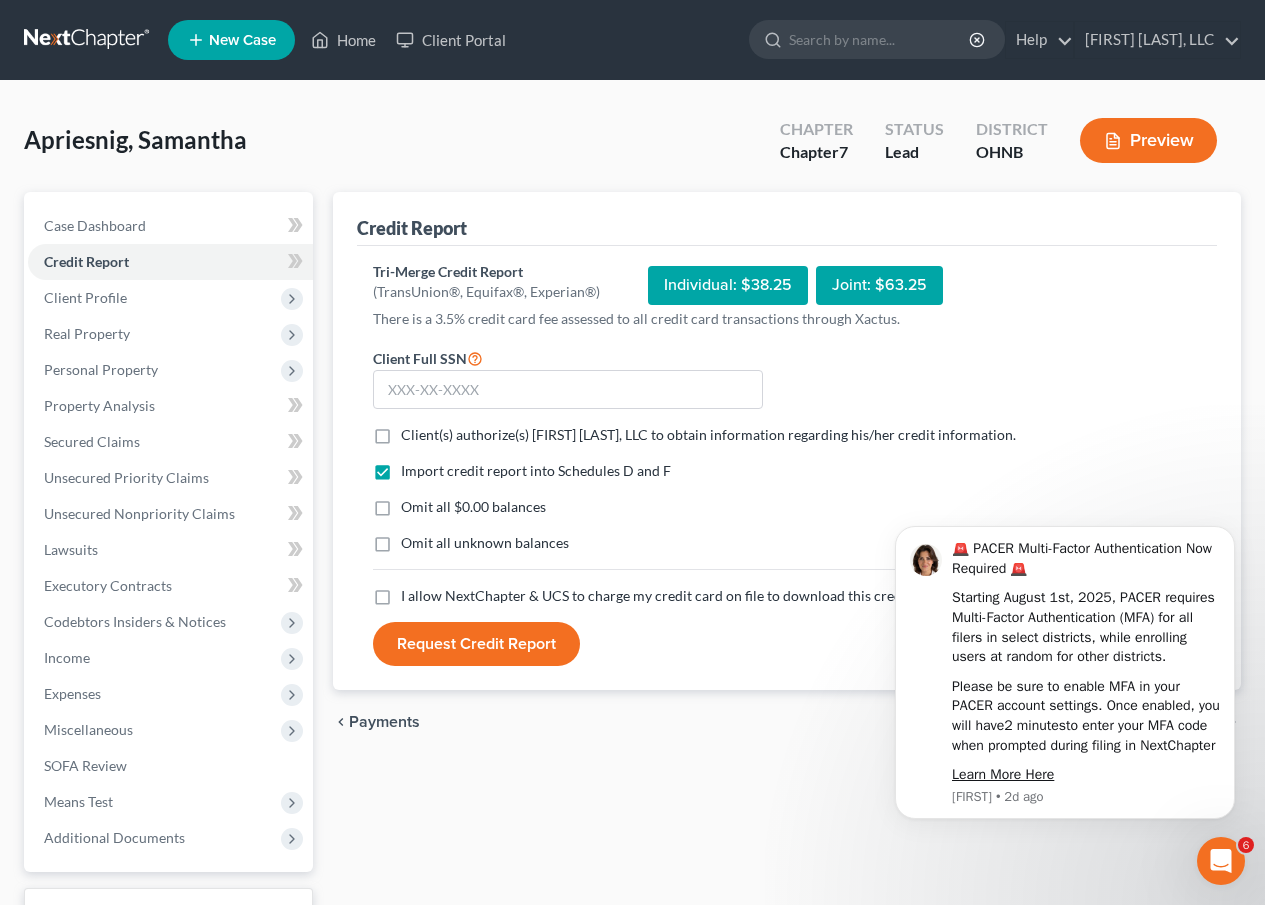 click on "Preview" at bounding box center (1148, 140) 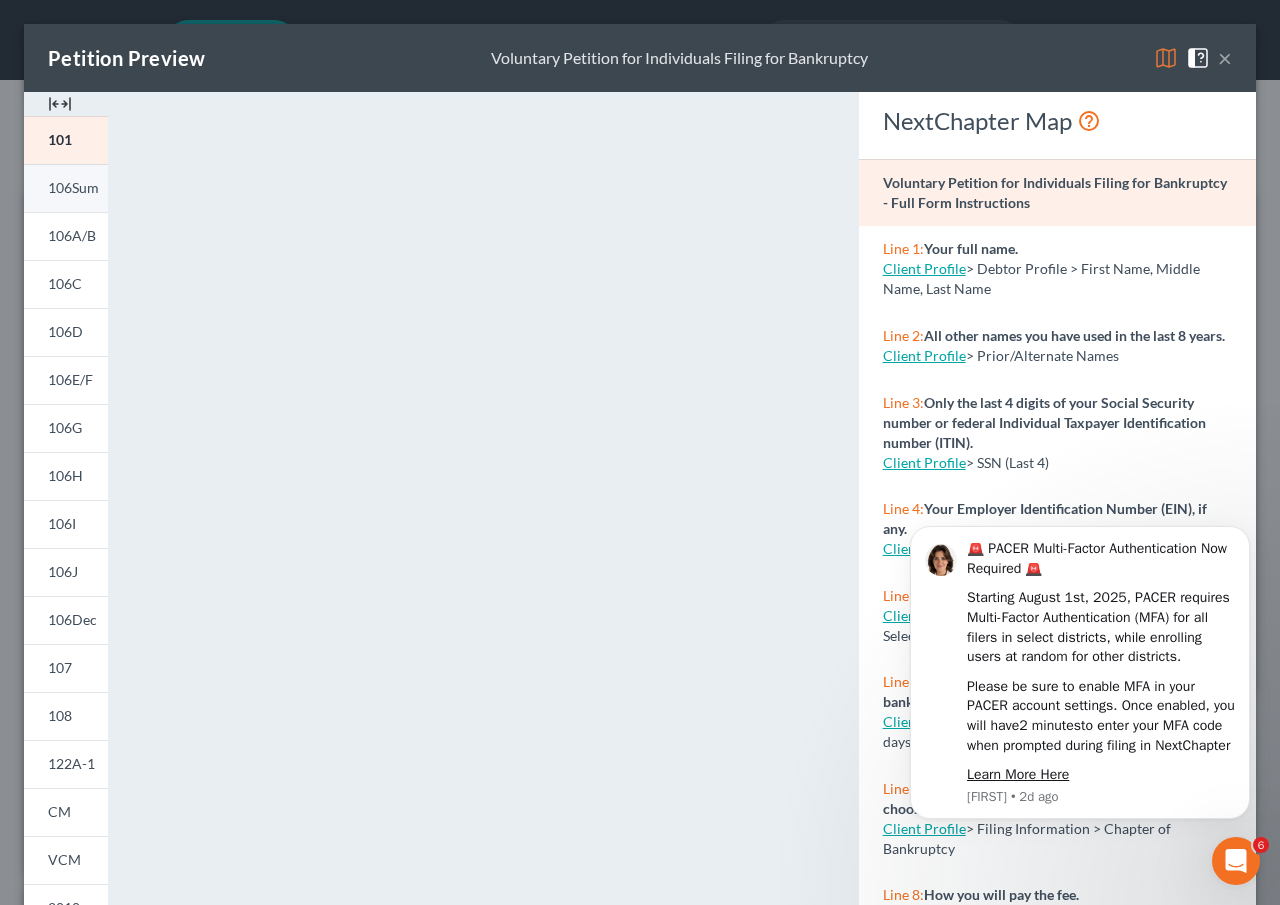 click on "106Sum" at bounding box center (73, 187) 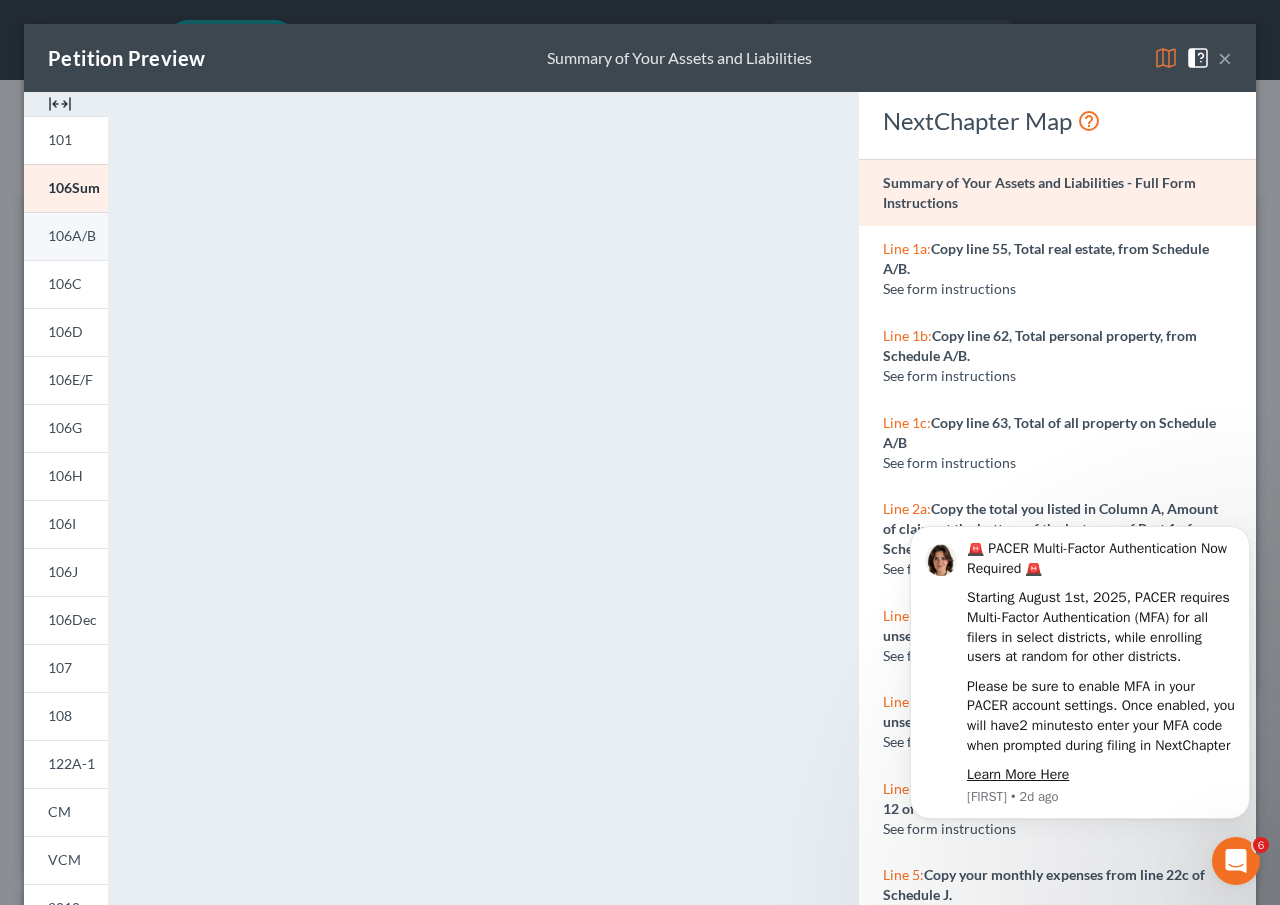 click on "106A/B" at bounding box center (72, 235) 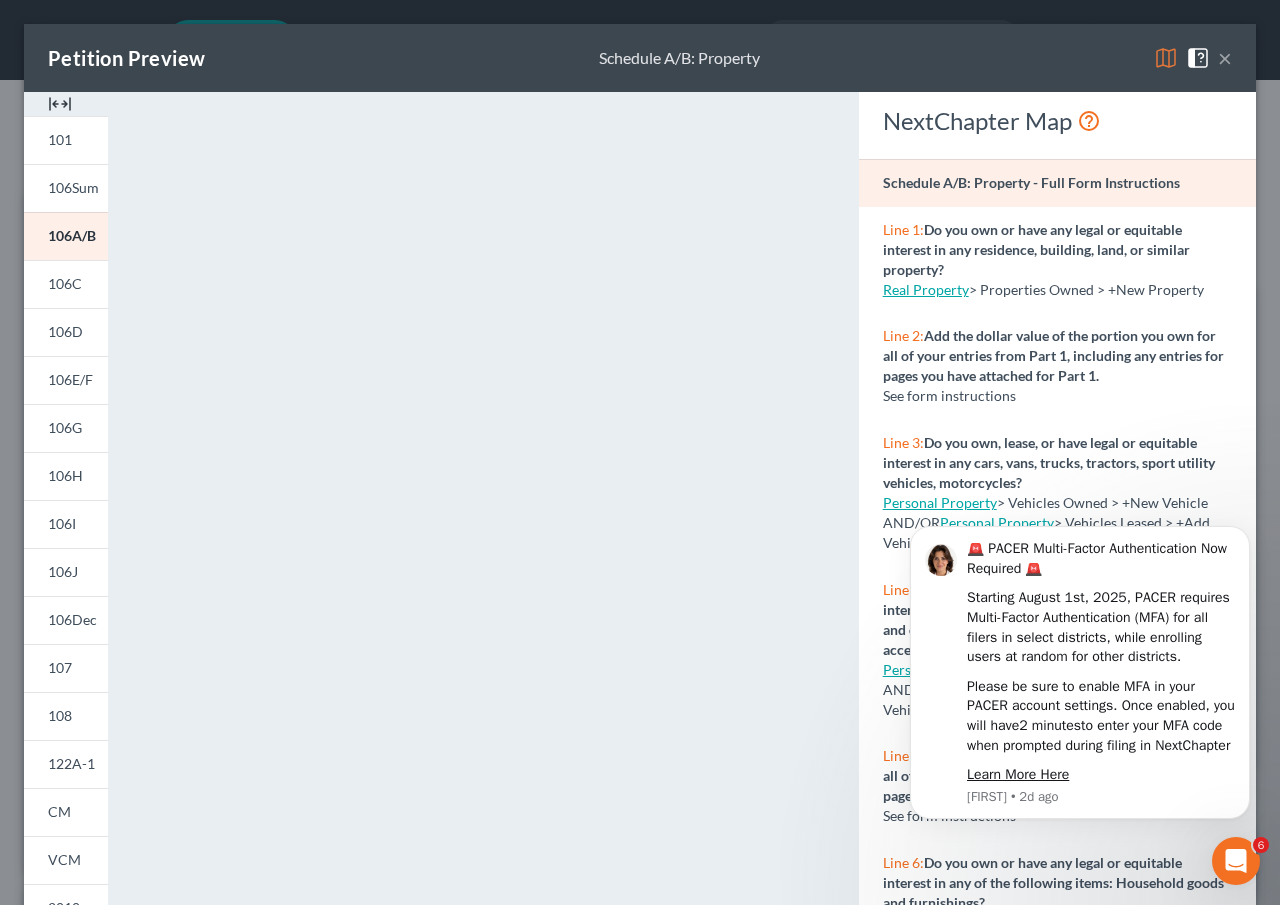 drag, startPoint x: 821, startPoint y: 721, endPoint x: 822, endPoint y: 752, distance: 31.016125 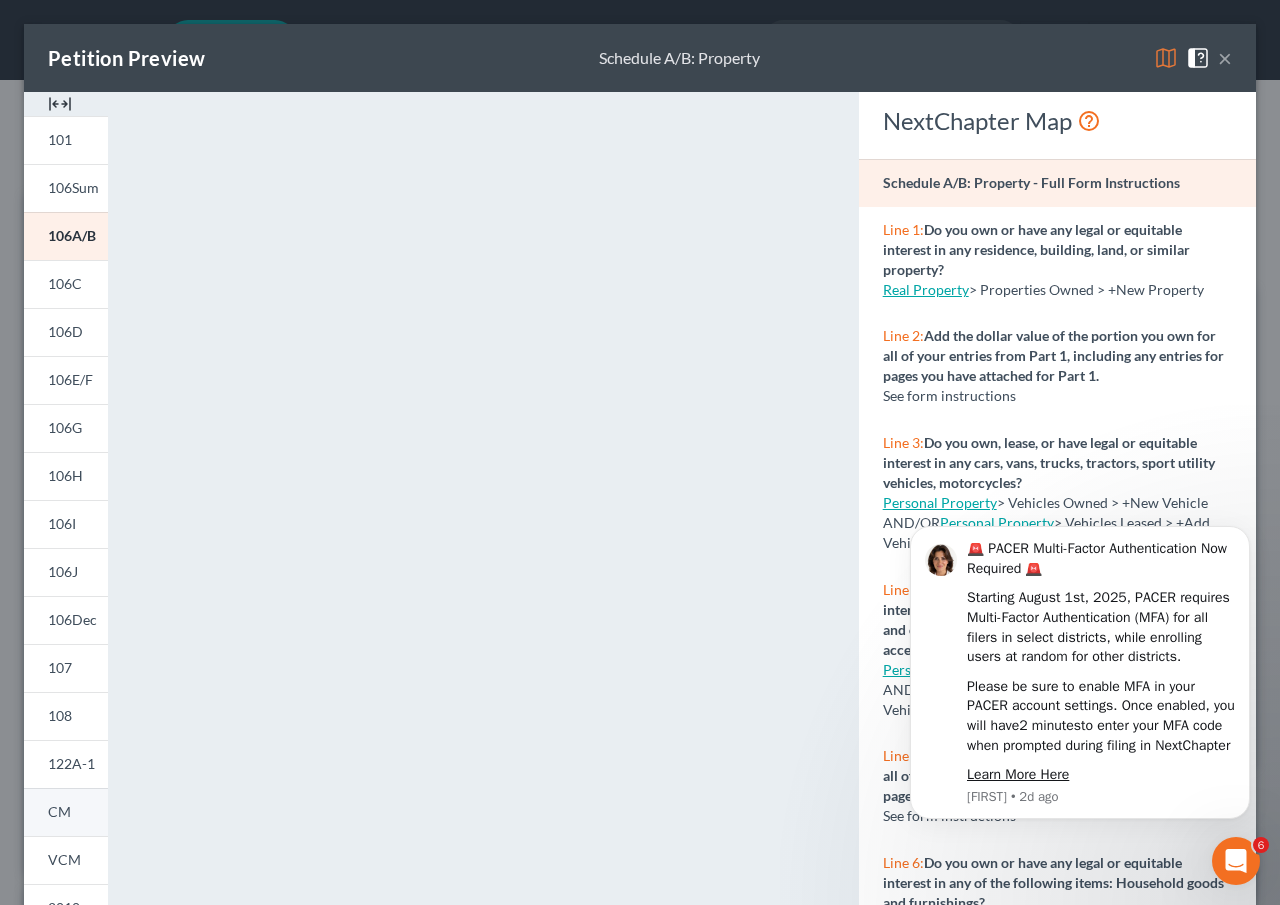 click on "CM" at bounding box center [66, 812] 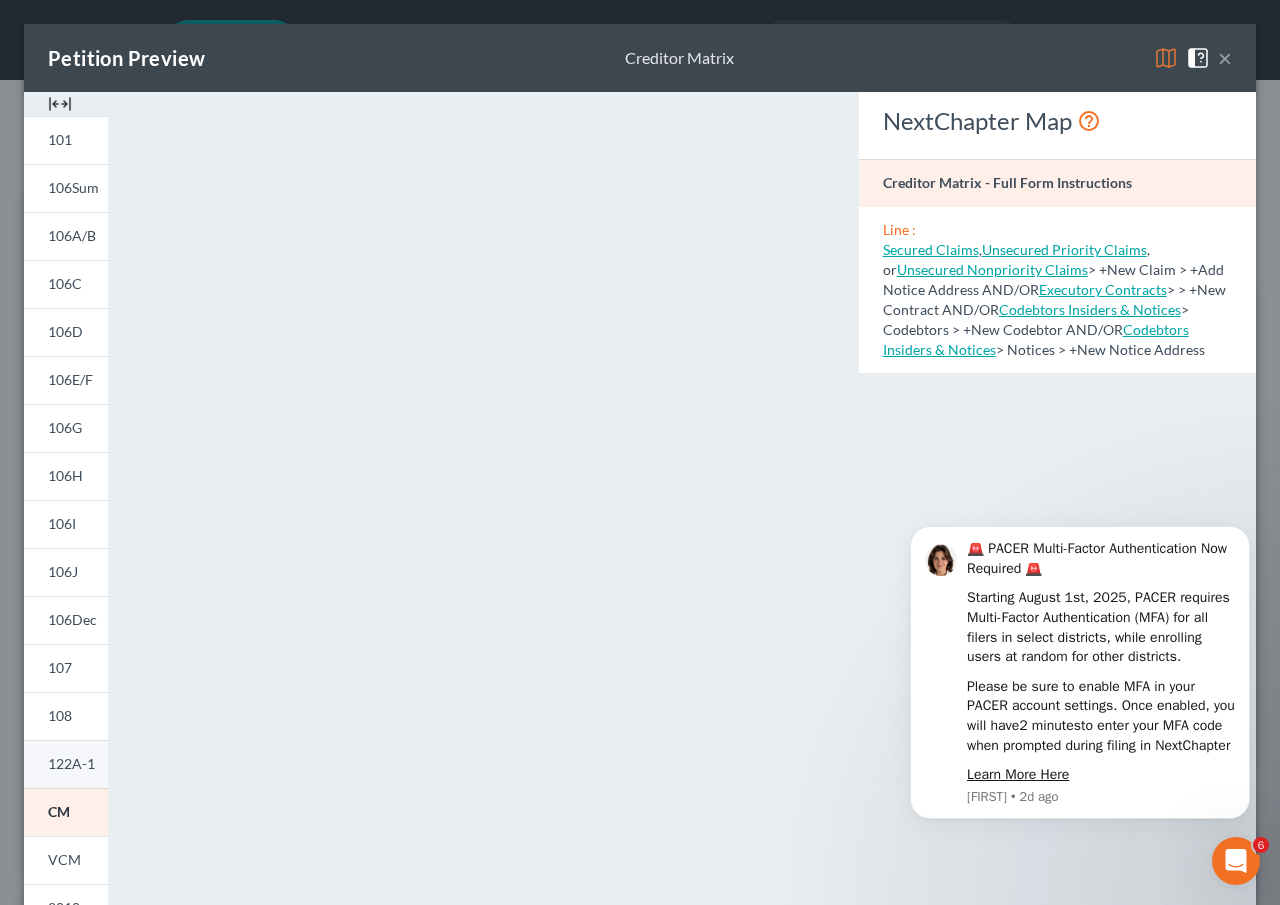 click on "122A-1" at bounding box center [71, 763] 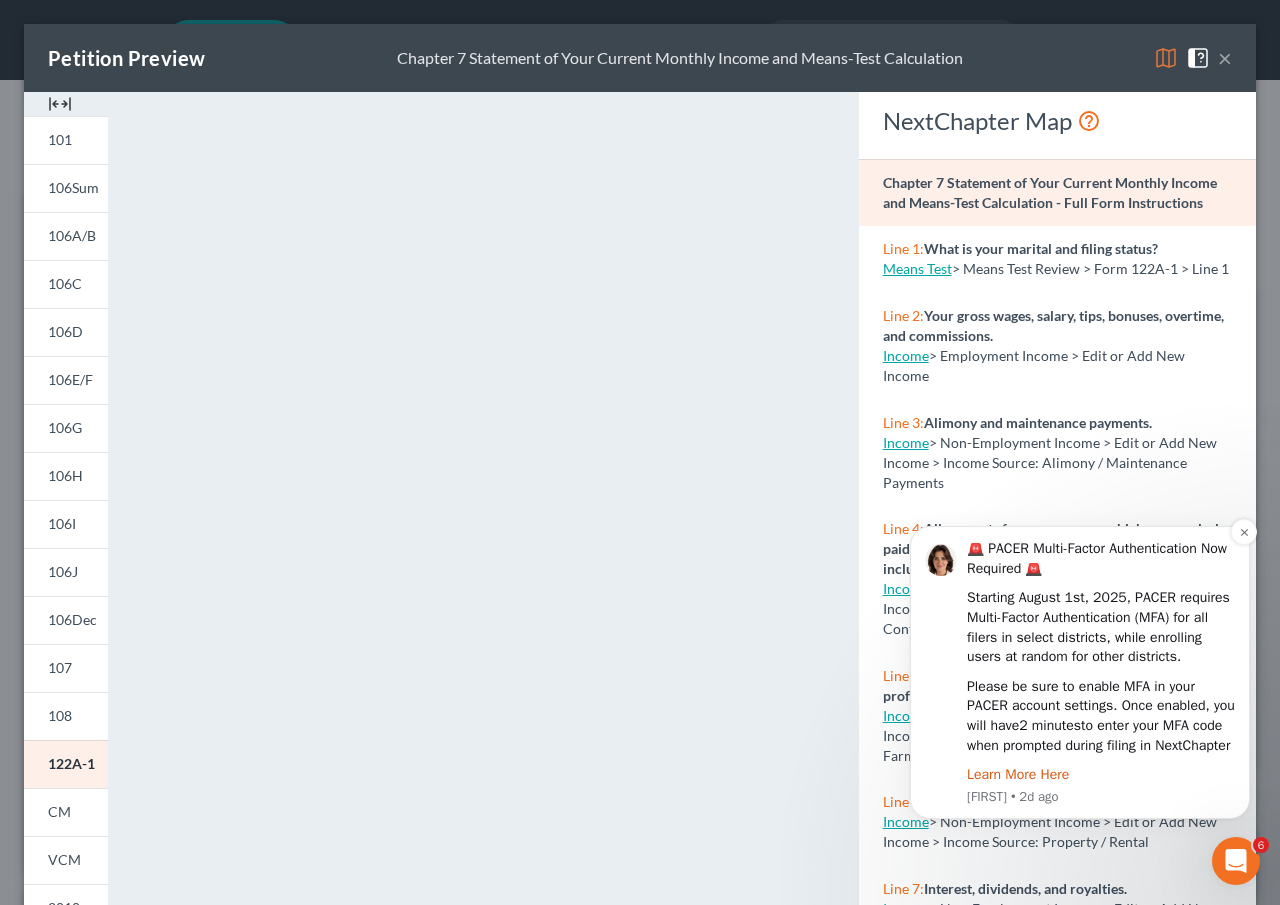 click on "Learn More Here" at bounding box center [1018, 774] 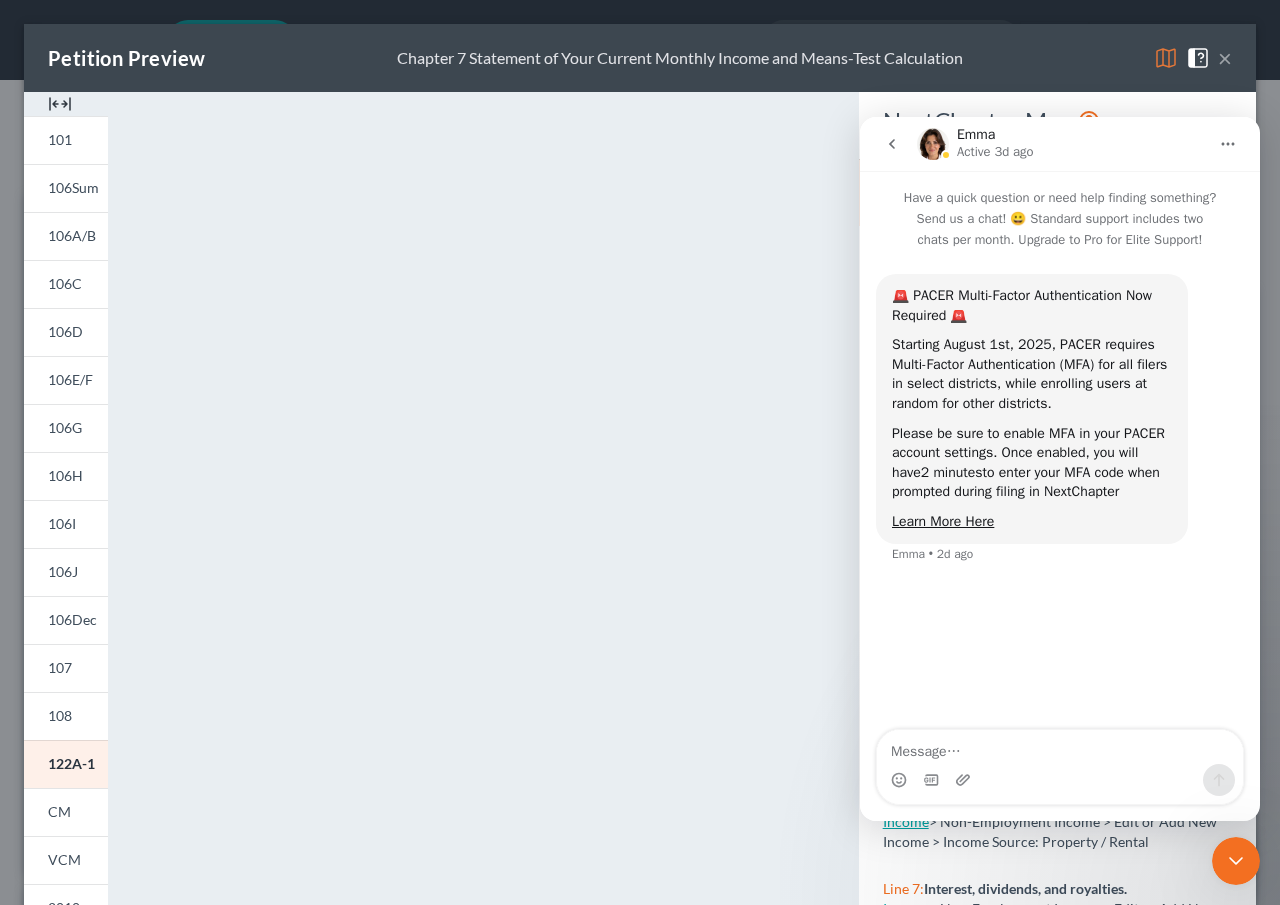 scroll, scrollTop: 0, scrollLeft: 0, axis: both 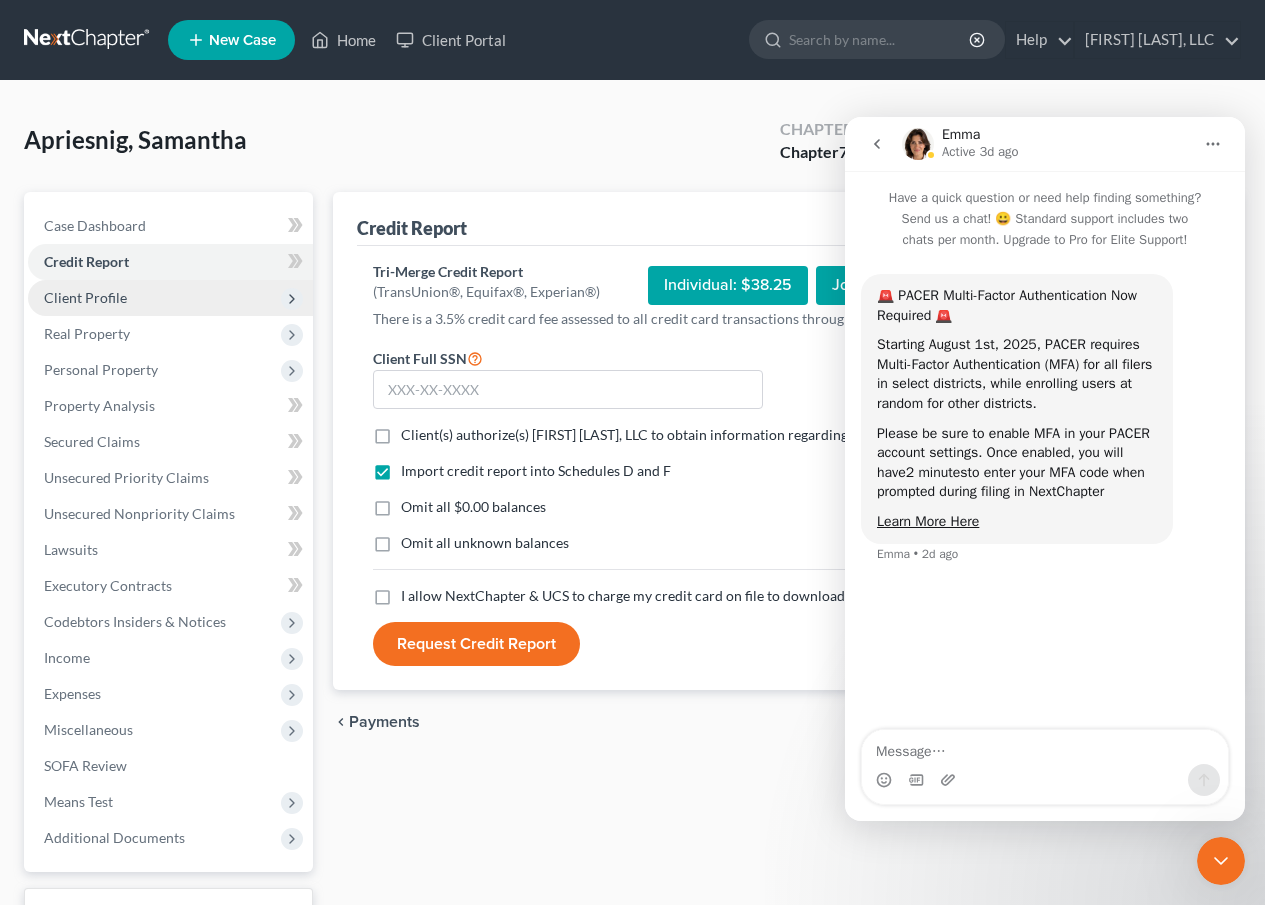 click on "Client Profile" at bounding box center (85, 297) 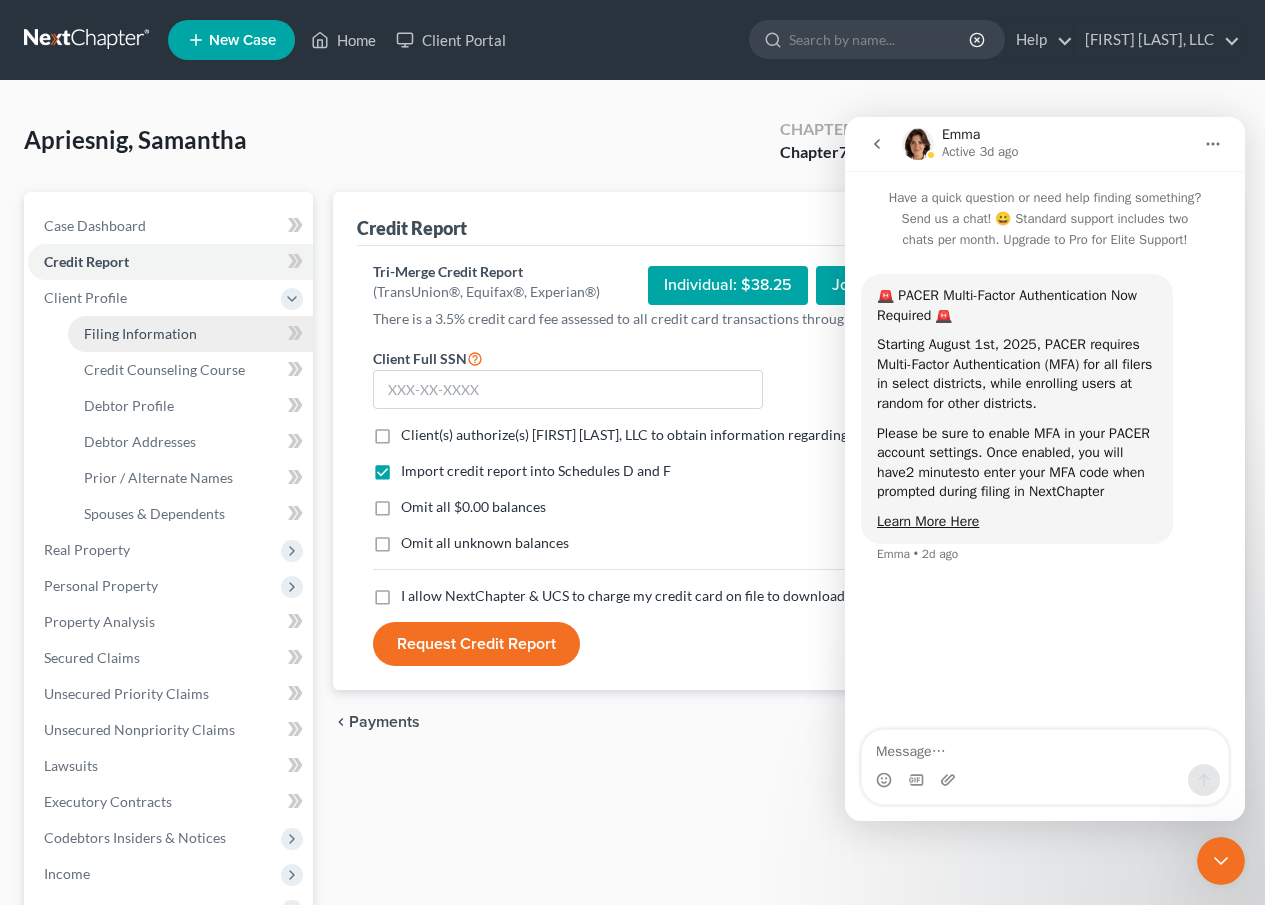 click on "Filing Information" at bounding box center [140, 333] 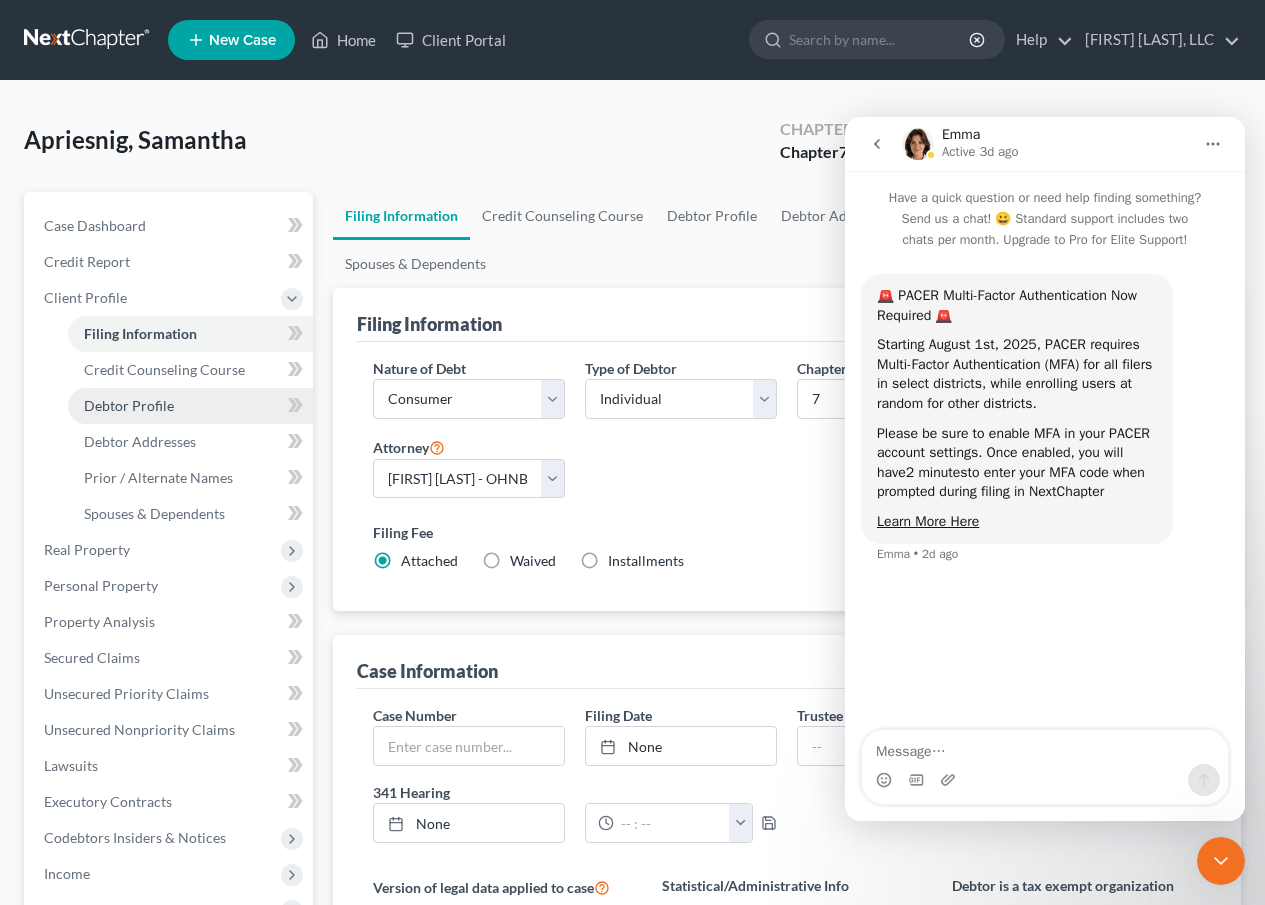click on "Debtor Profile" at bounding box center (129, 405) 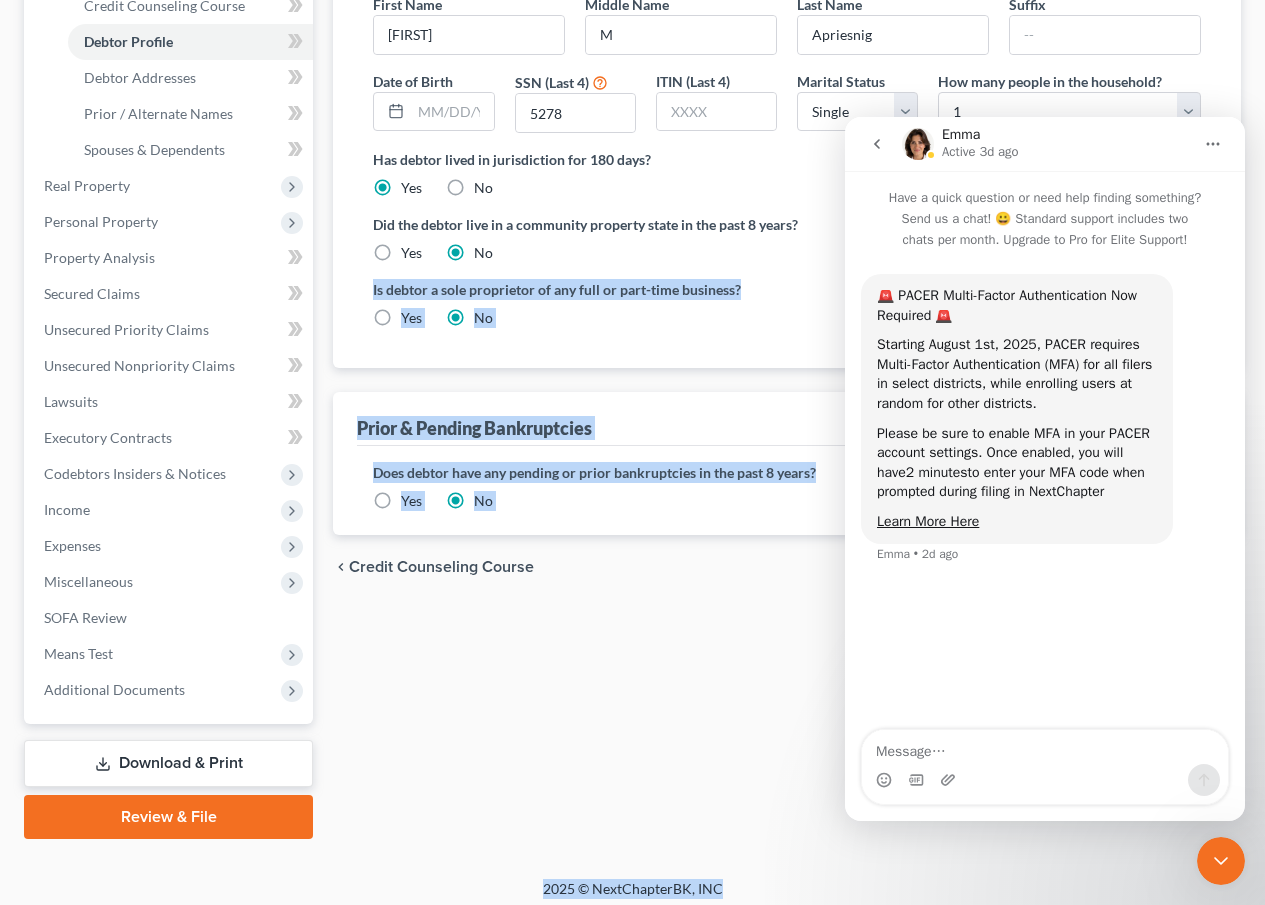 scroll, scrollTop: 374, scrollLeft: 0, axis: vertical 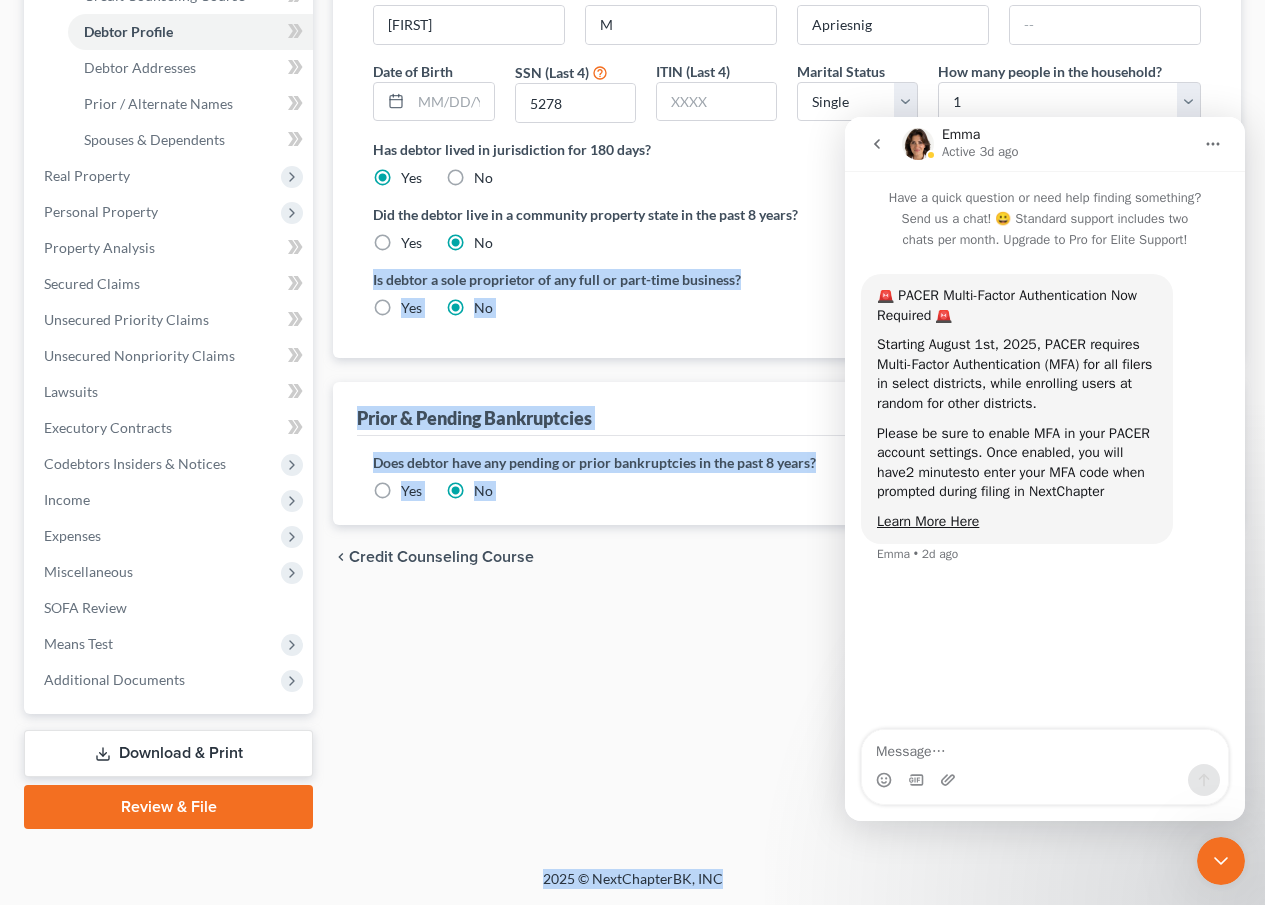 drag, startPoint x: 807, startPoint y: 580, endPoint x: 784, endPoint y: 884, distance: 304.86884 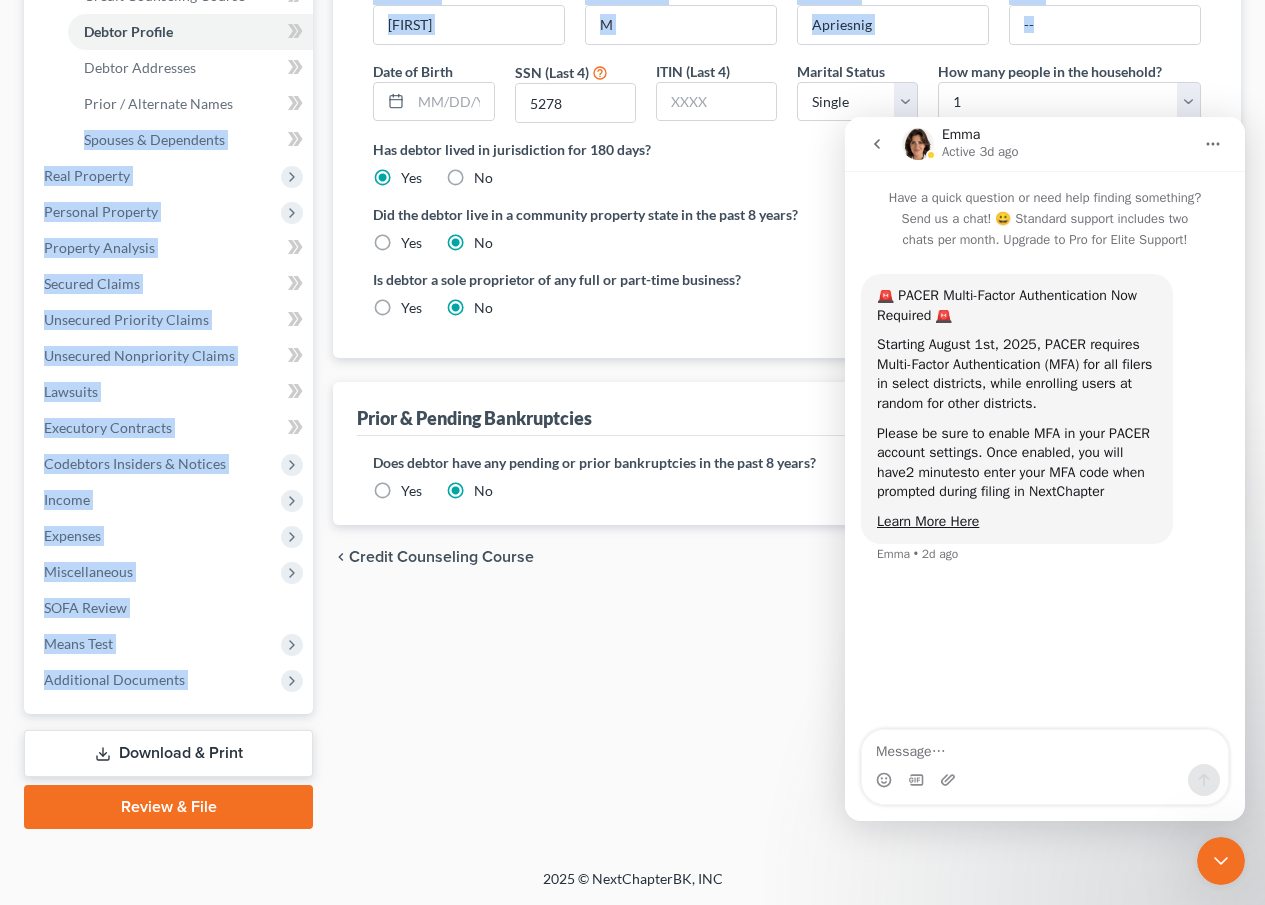 drag, startPoint x: 318, startPoint y: 90, endPoint x: 336, endPoint y: 16, distance: 76.15773 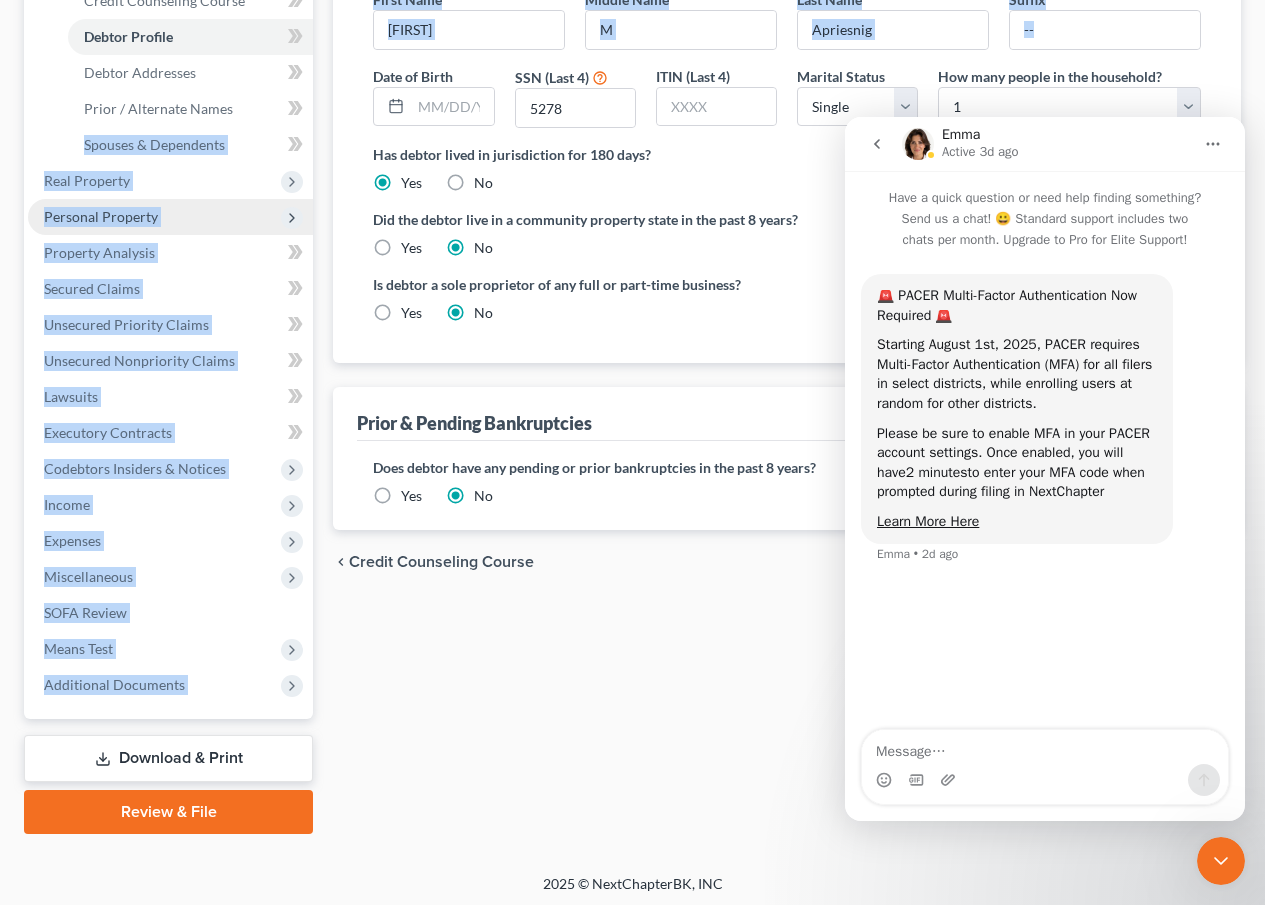 click on "Personal Property" at bounding box center [170, 217] 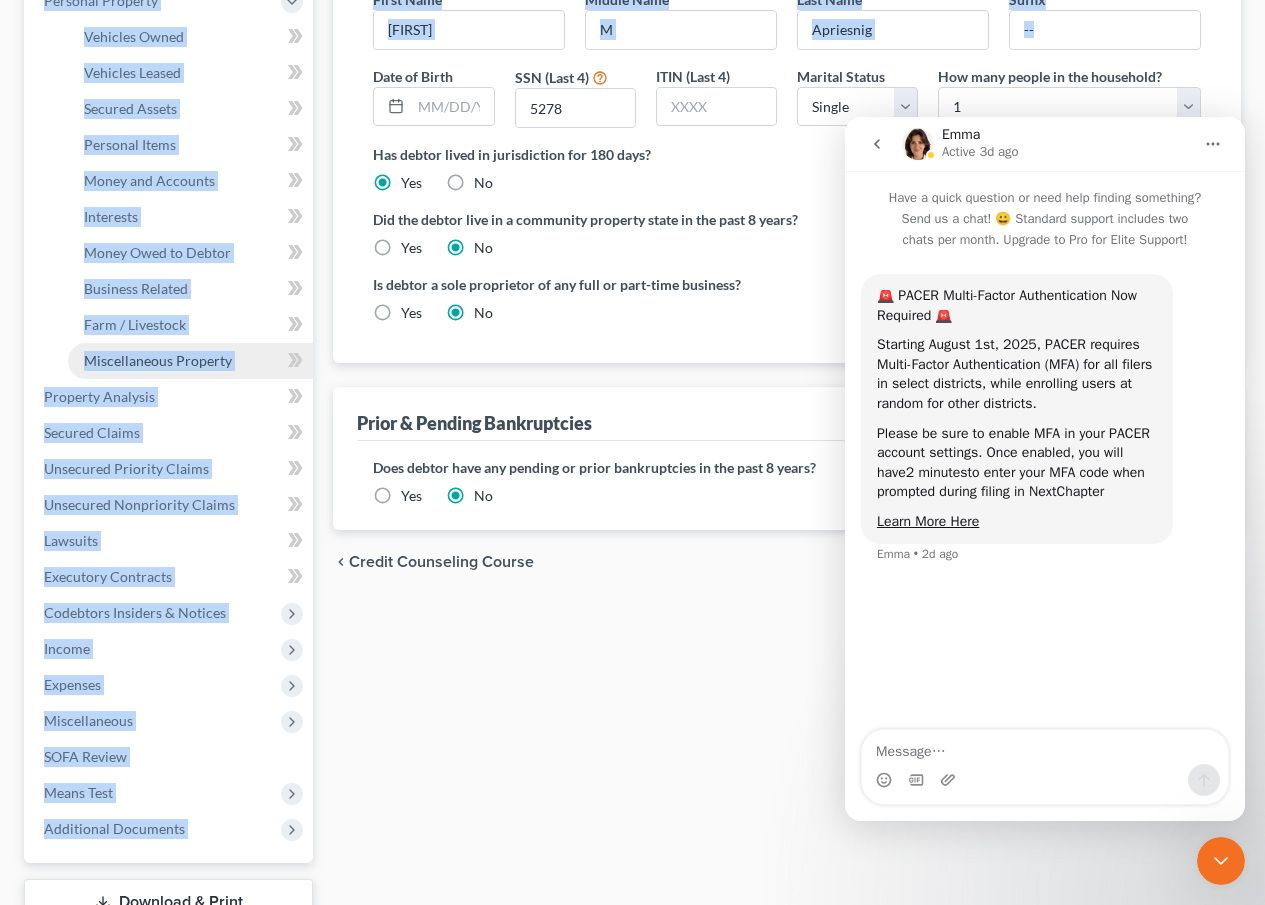 click on "Miscellaneous Property" at bounding box center (158, 360) 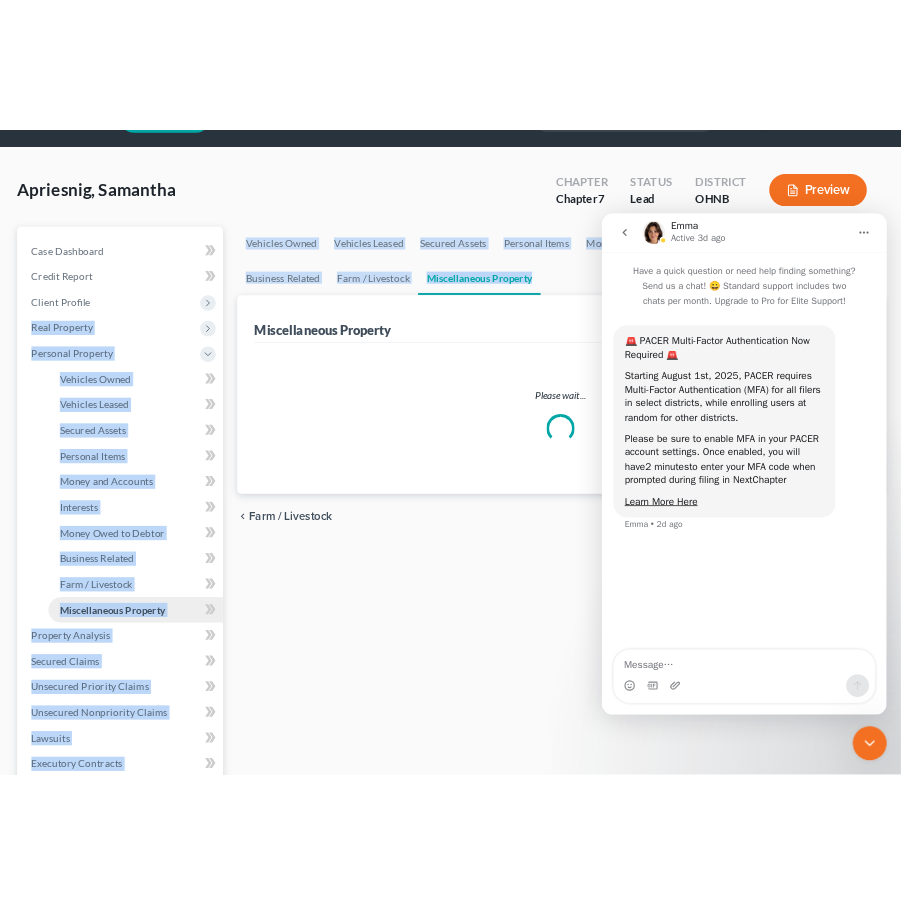 scroll, scrollTop: 0, scrollLeft: 0, axis: both 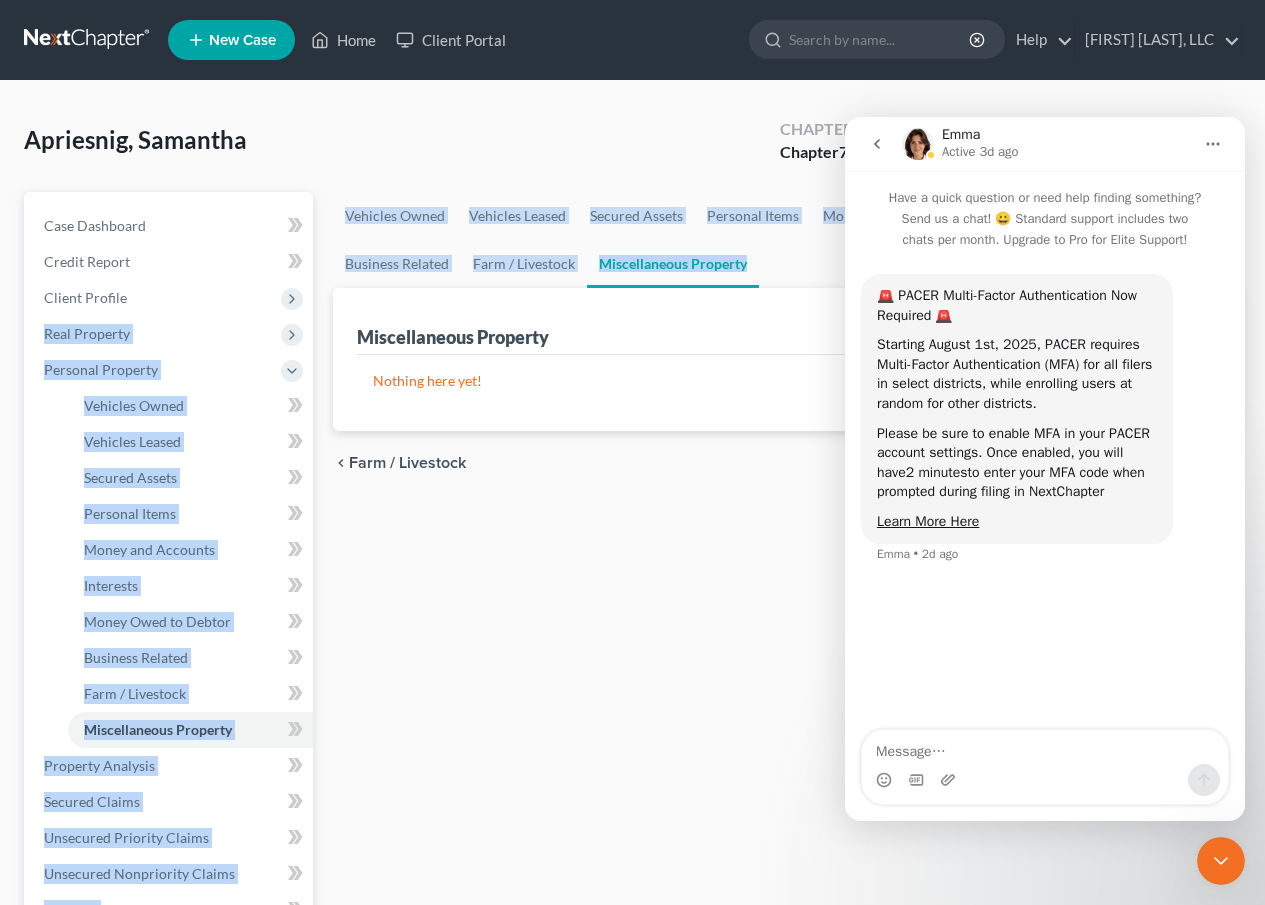 click on "Miscellaneous Property" at bounding box center (673, 264) 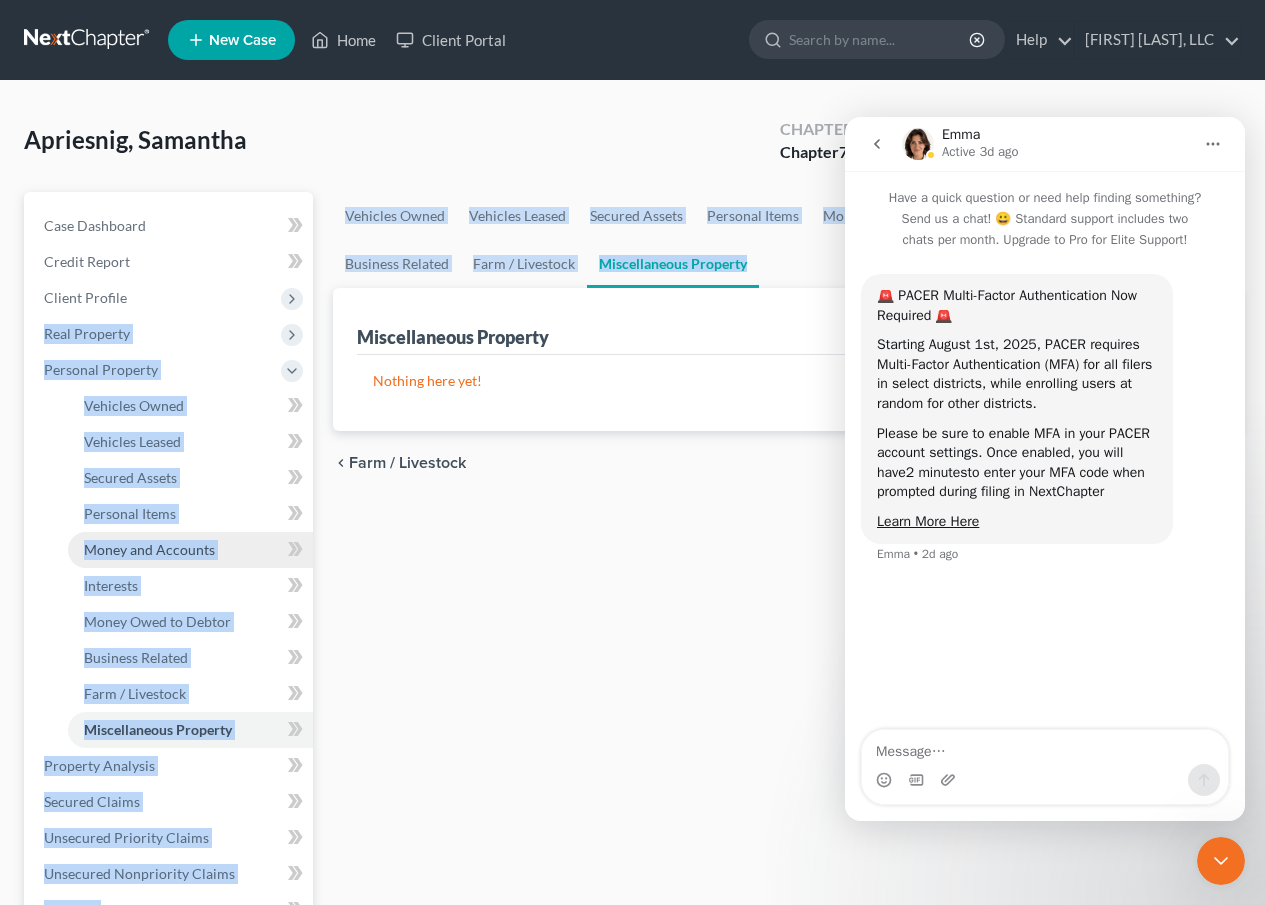 click on "Money and Accounts" at bounding box center [149, 549] 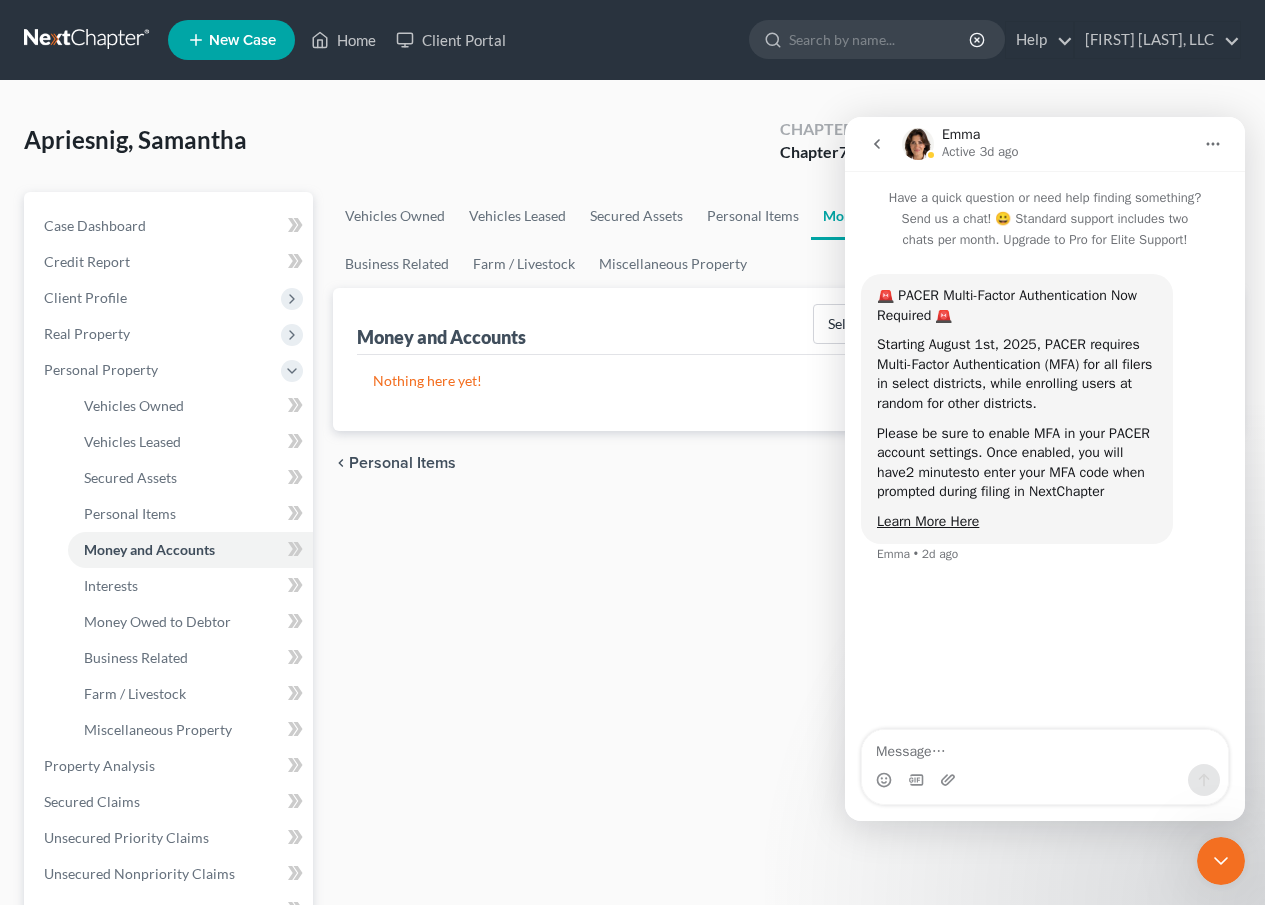 drag, startPoint x: 193, startPoint y: 723, endPoint x: 396, endPoint y: 768, distance: 207.92787 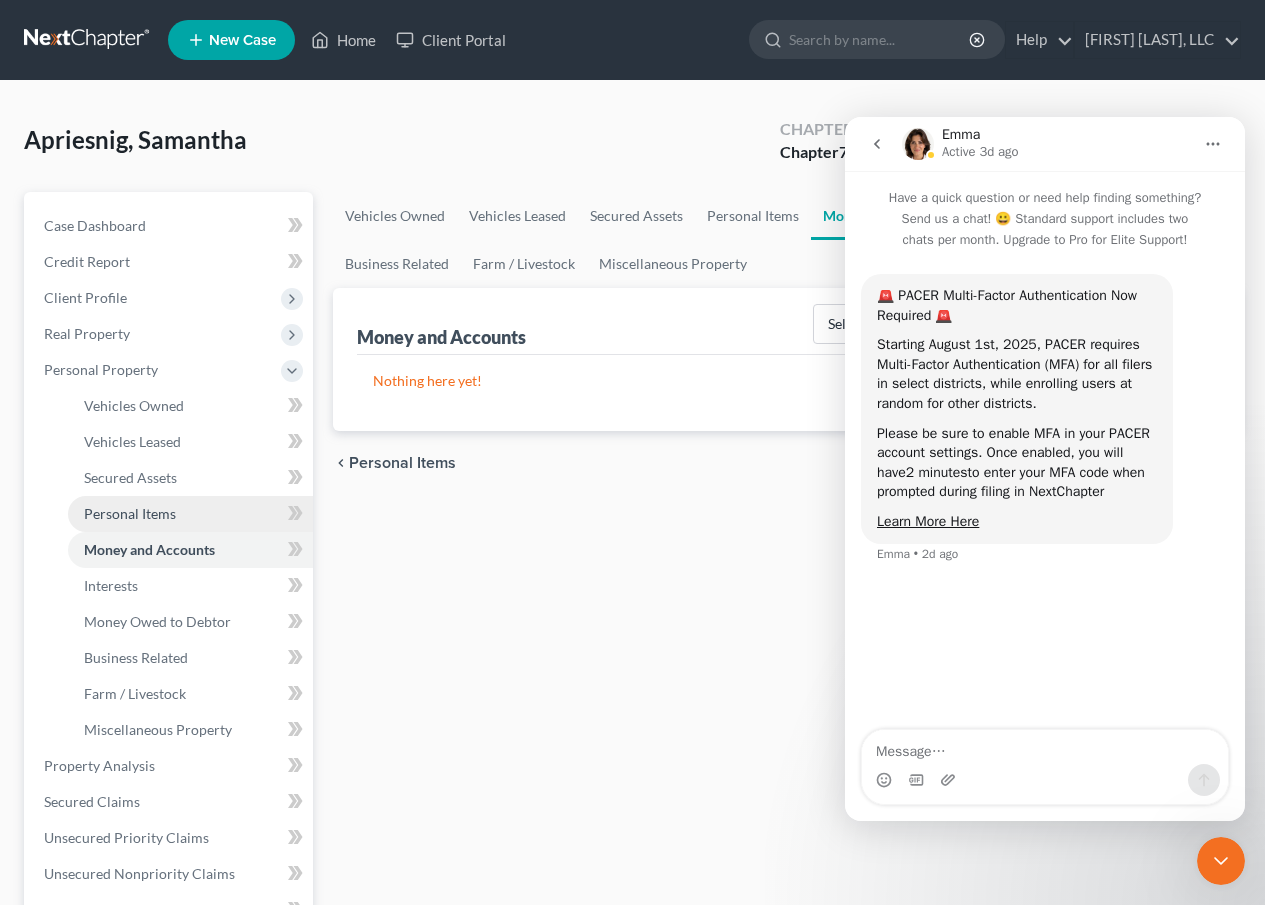 click on "Personal Items" at bounding box center [130, 513] 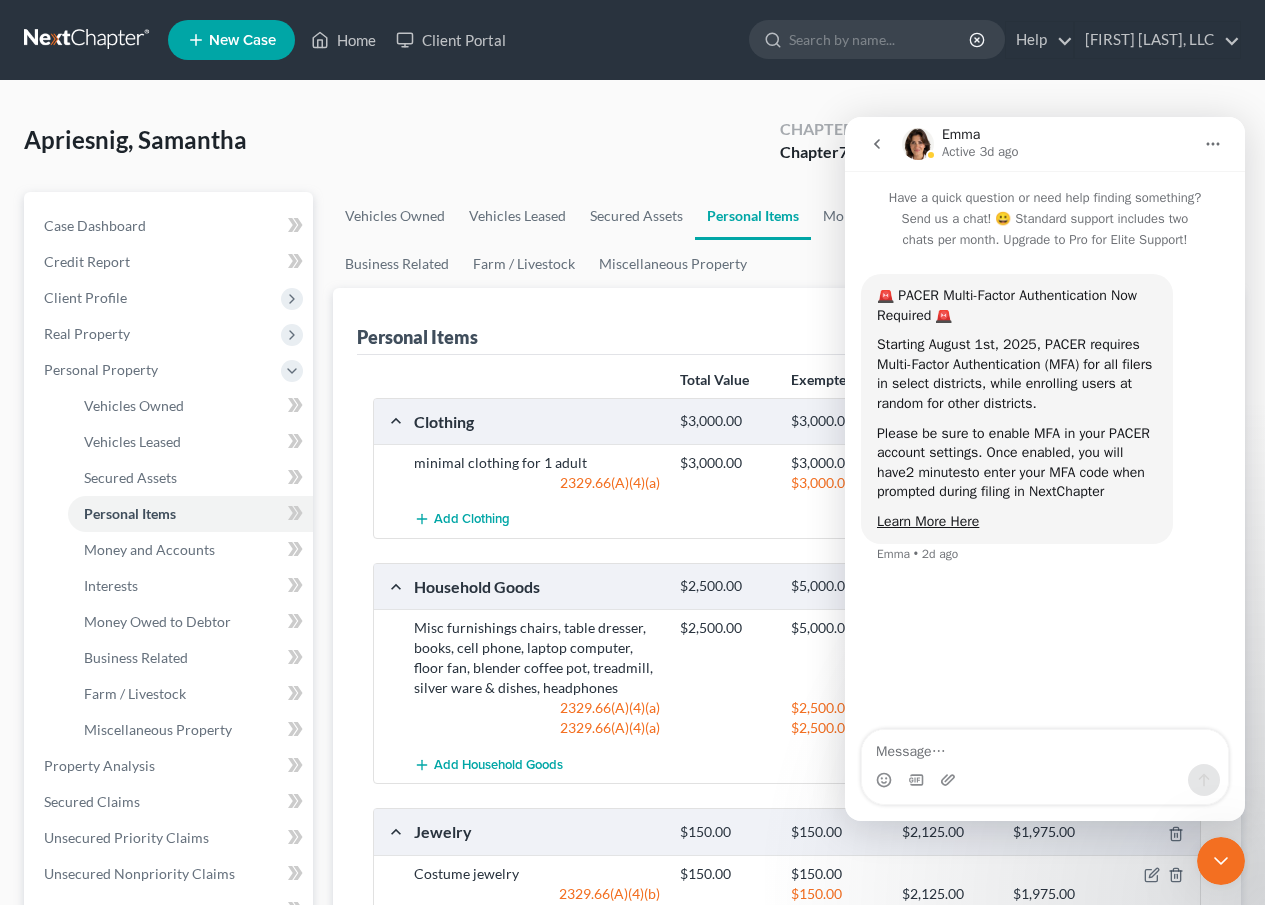 click 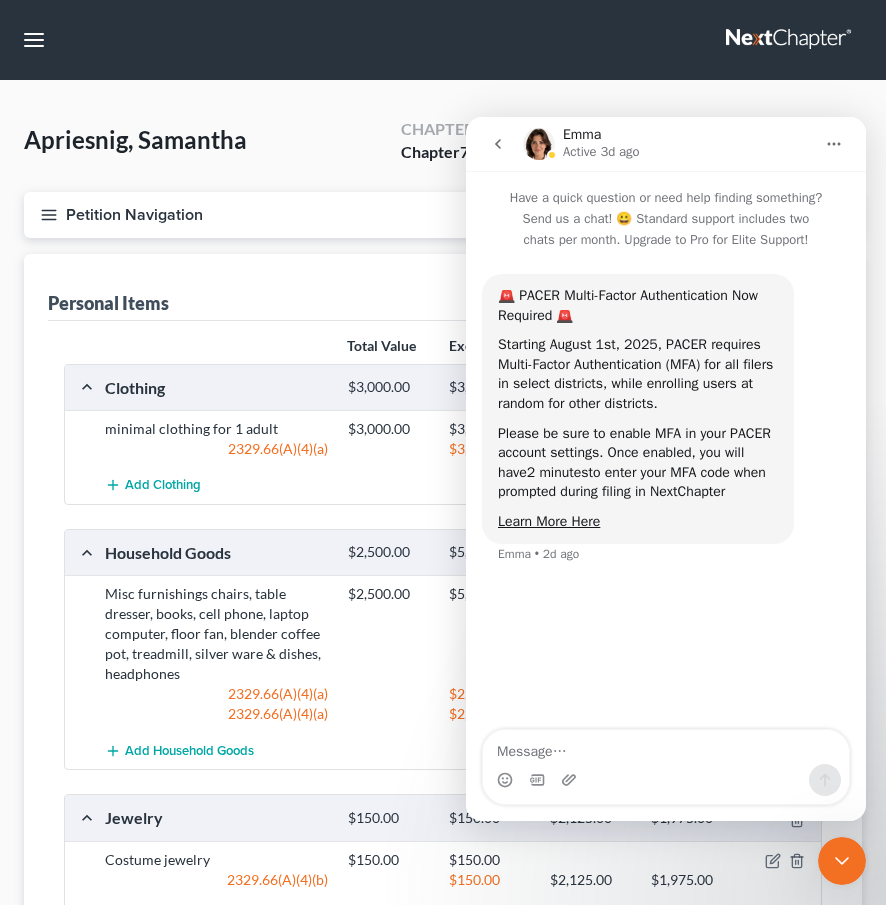 click 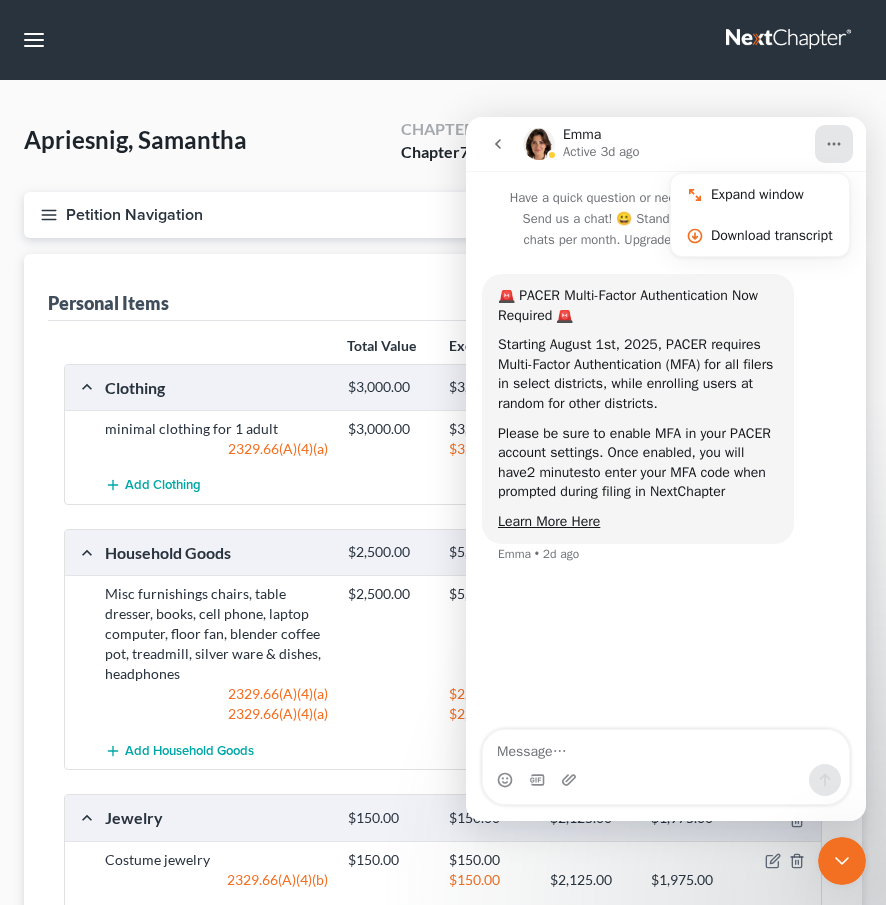 click at bounding box center (834, 144) 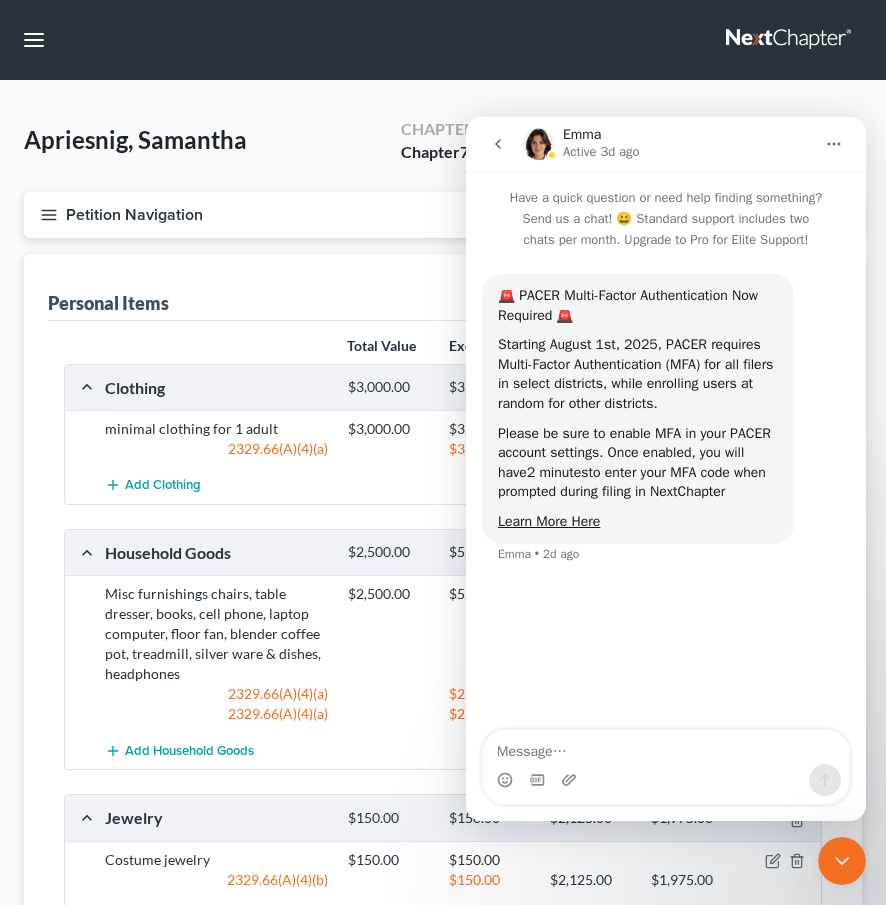 drag, startPoint x: 832, startPoint y: 146, endPoint x: 533, endPoint y: 555, distance: 506.63794 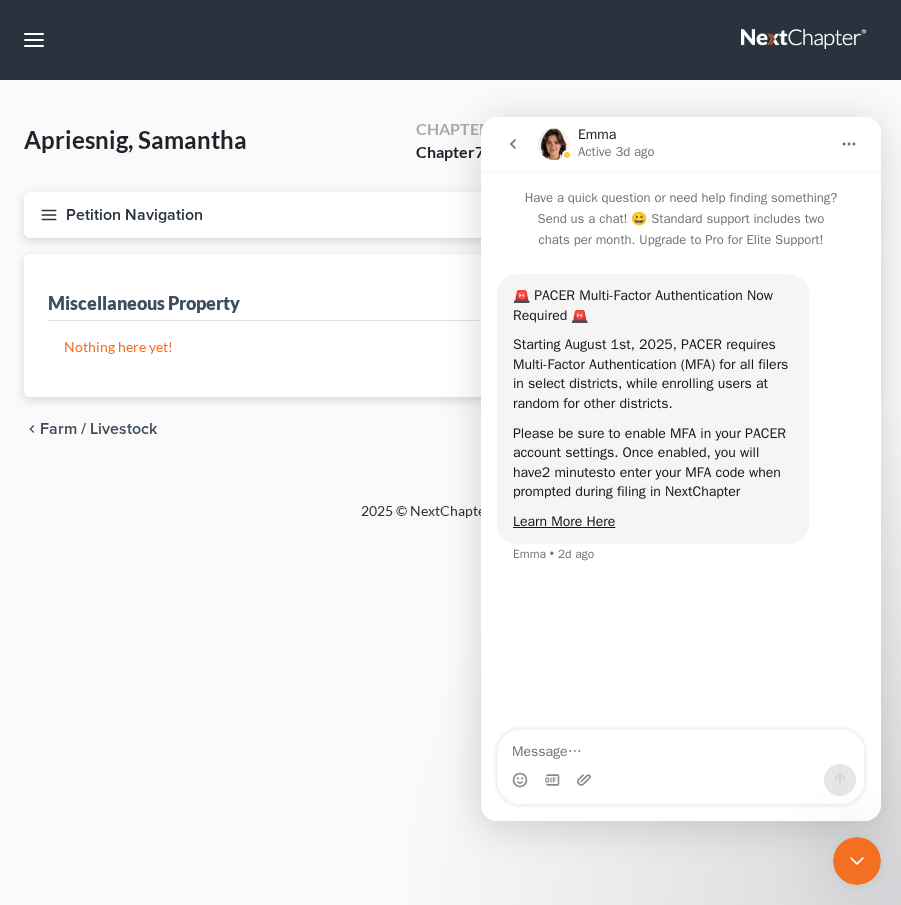 drag, startPoint x: 378, startPoint y: 28, endPoint x: 91, endPoint y: 365, distance: 442.64883 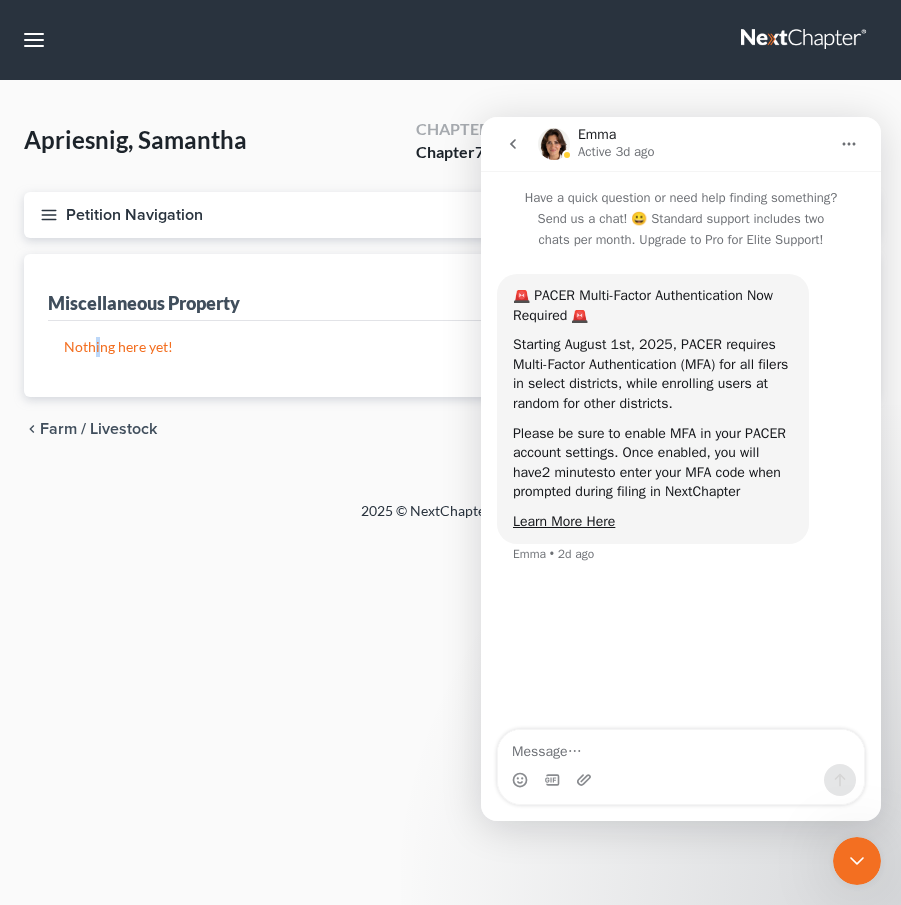 click on "Nothing here yet!" at bounding box center [450, 347] 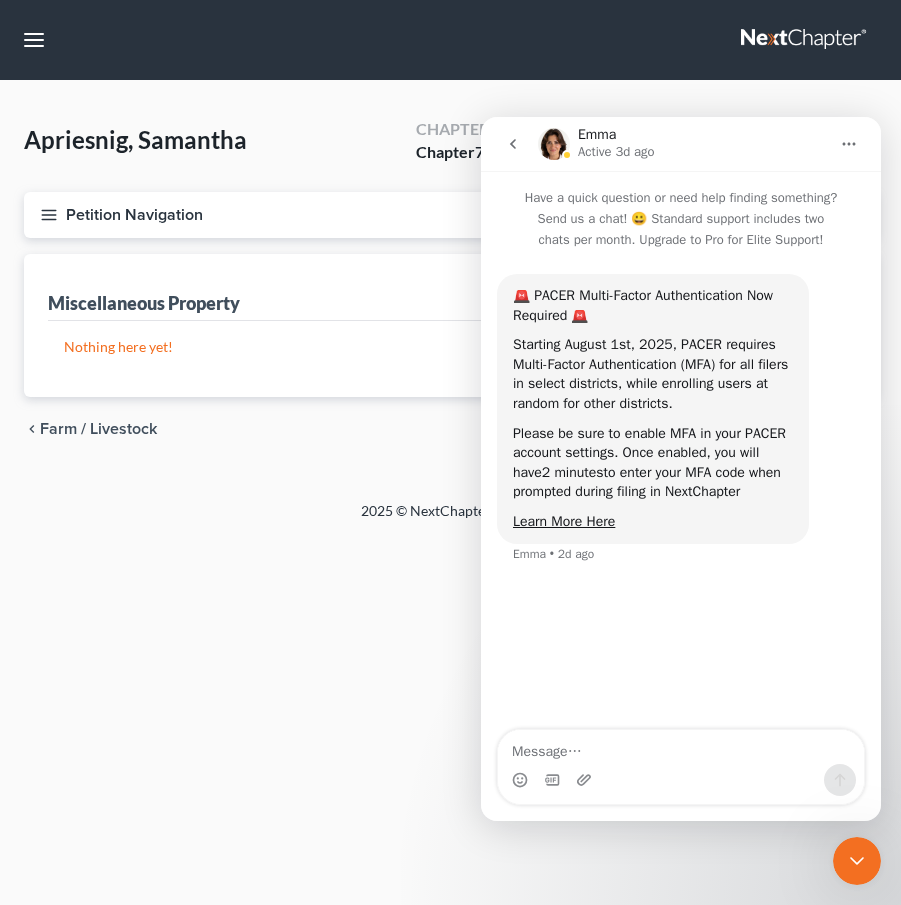 click on "Miscellaneous Property" at bounding box center (144, 303) 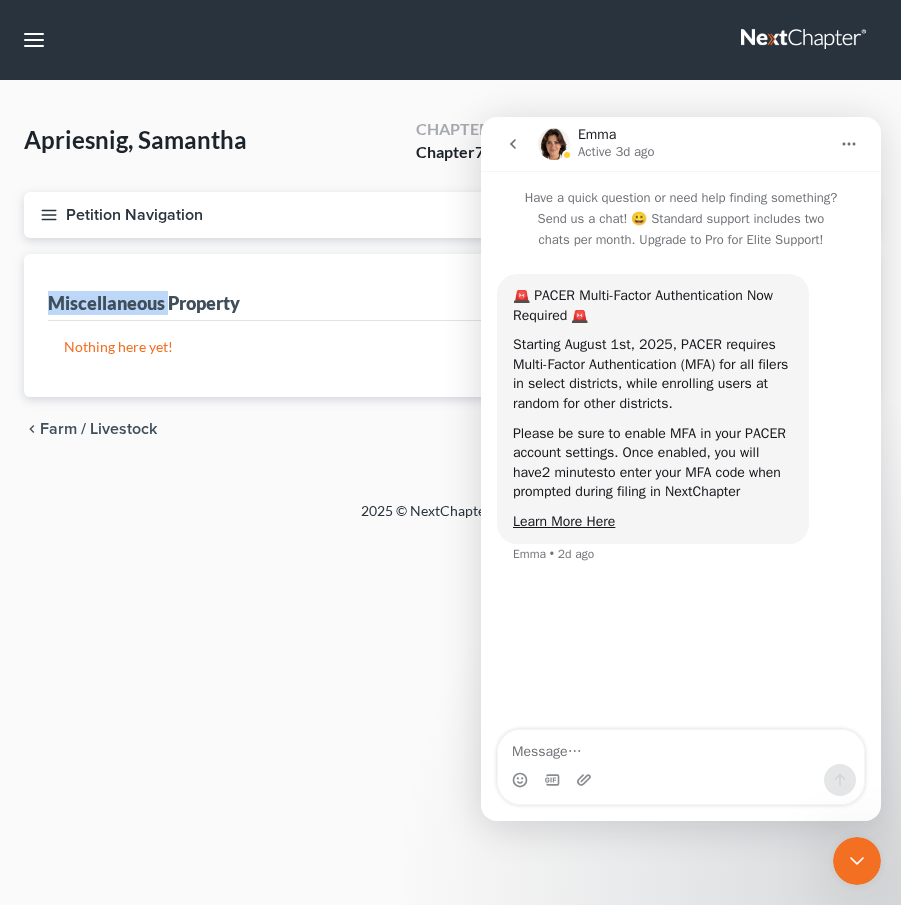 click on "Miscellaneous Property" at bounding box center [144, 303] 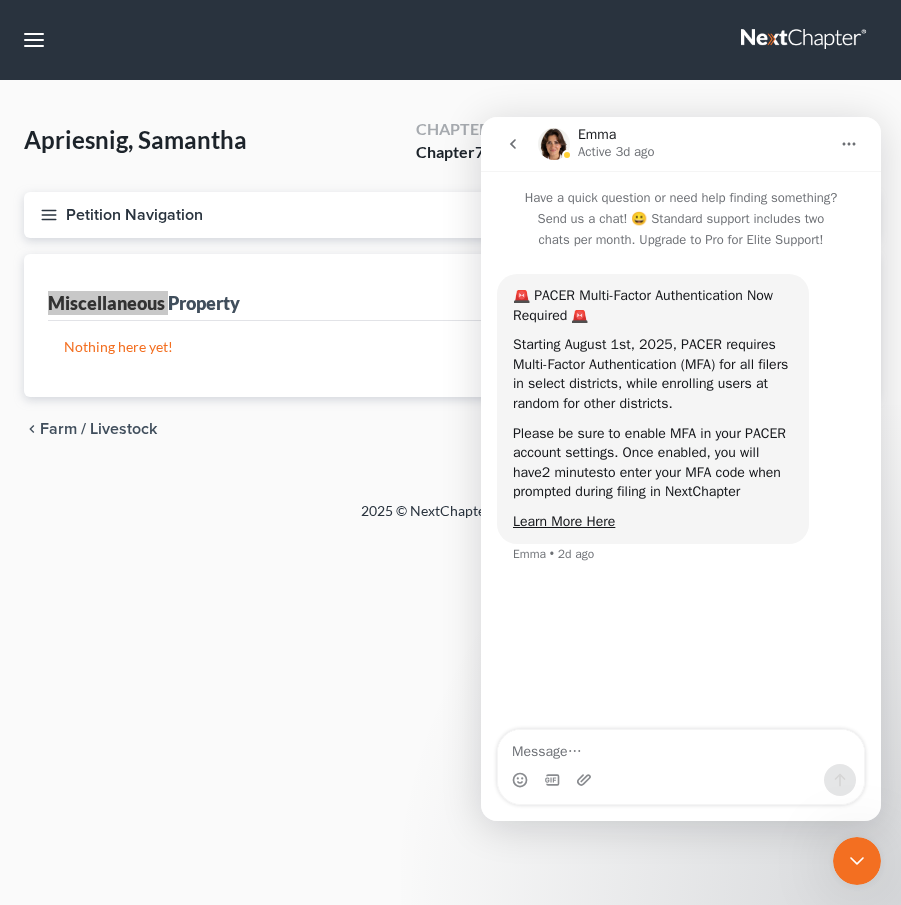 drag, startPoint x: 857, startPoint y: 147, endPoint x: 517, endPoint y: 144, distance: 340.01324 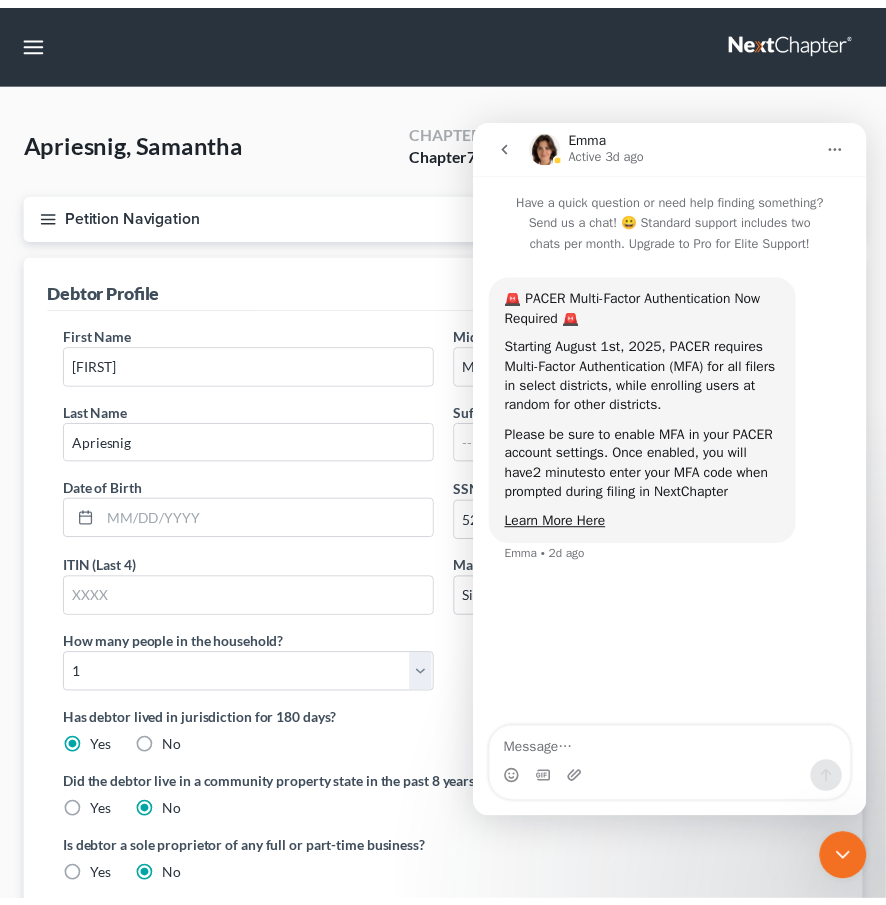 scroll, scrollTop: 331, scrollLeft: 0, axis: vertical 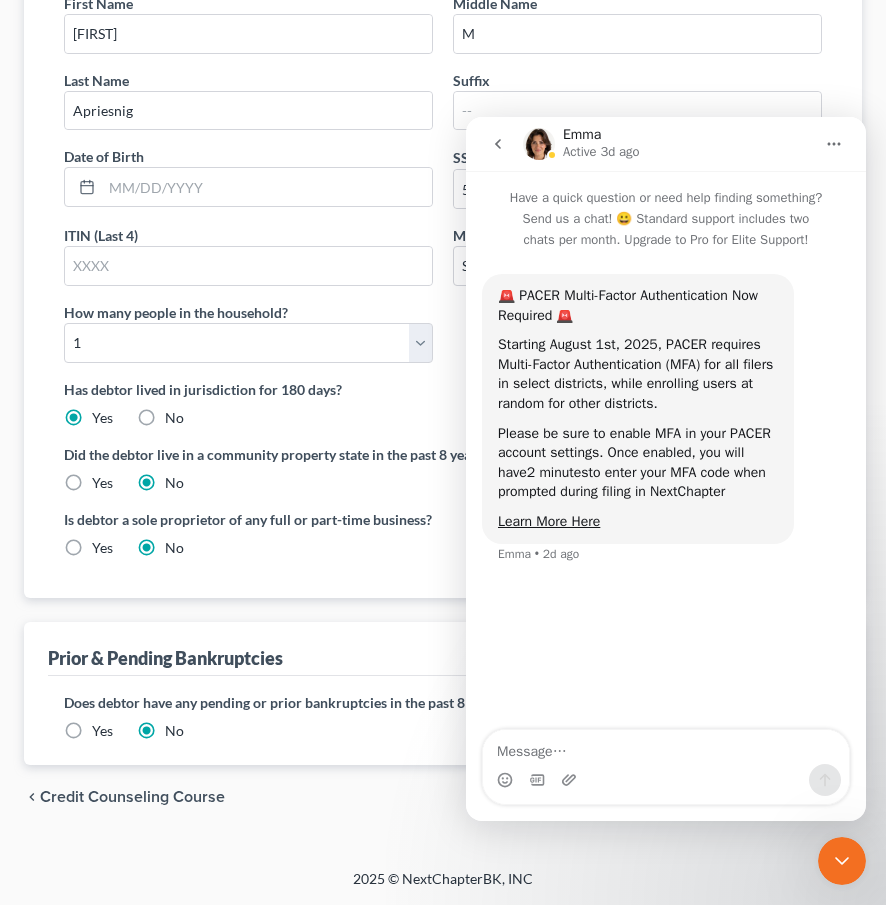 select on "1" 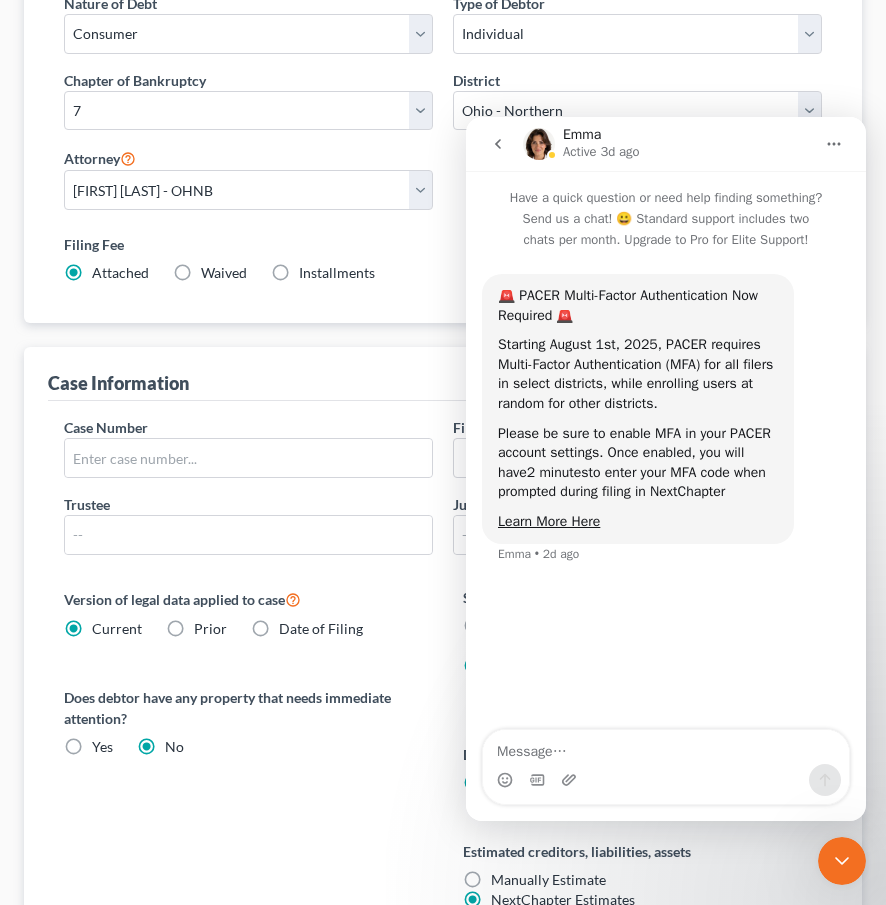 scroll, scrollTop: 0, scrollLeft: 0, axis: both 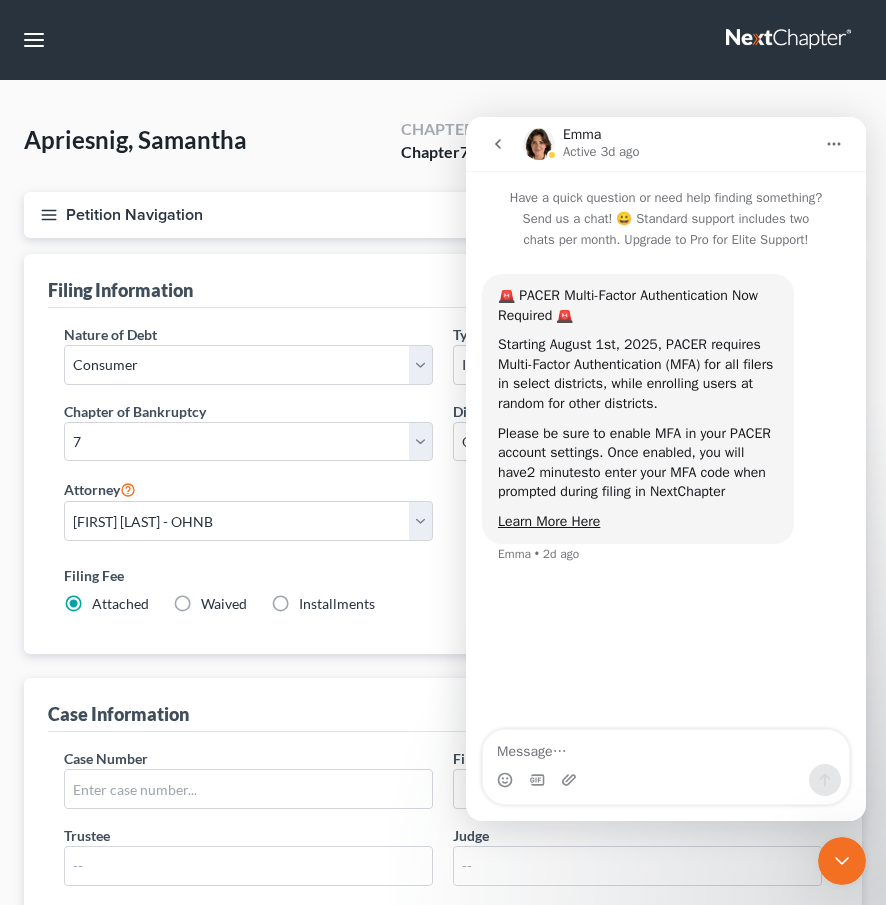 drag, startPoint x: 34, startPoint y: 36, endPoint x: 349, endPoint y: 171, distance: 342.70978 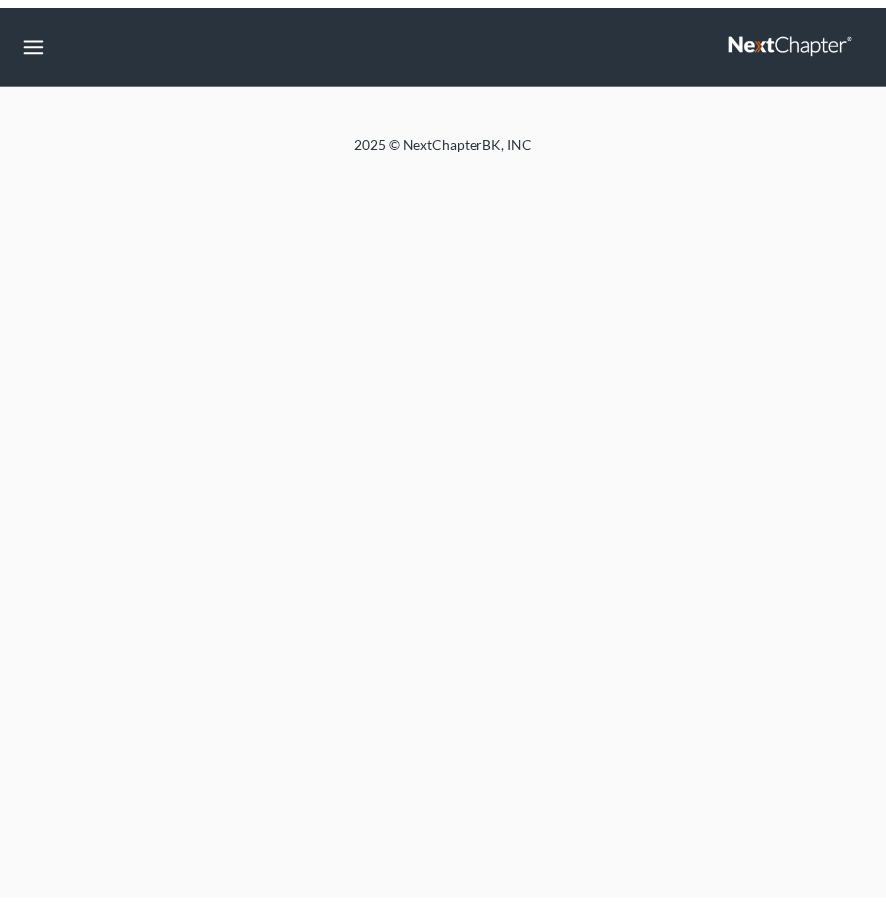 scroll, scrollTop: 0, scrollLeft: 0, axis: both 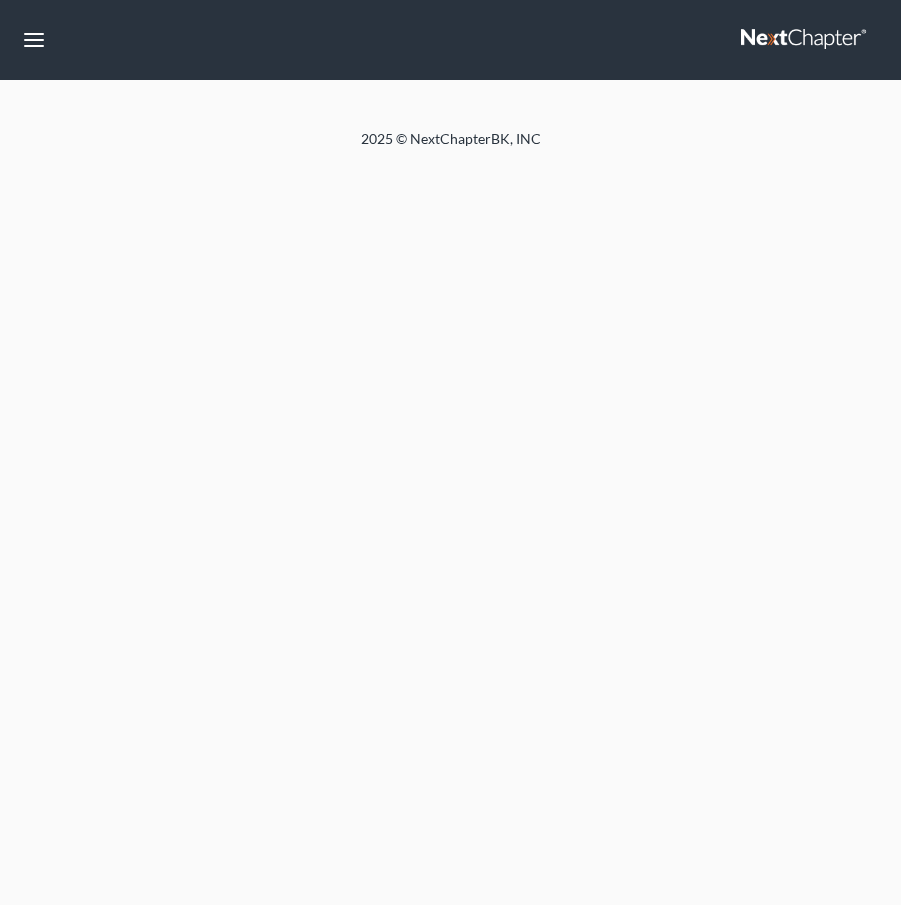 select on "1" 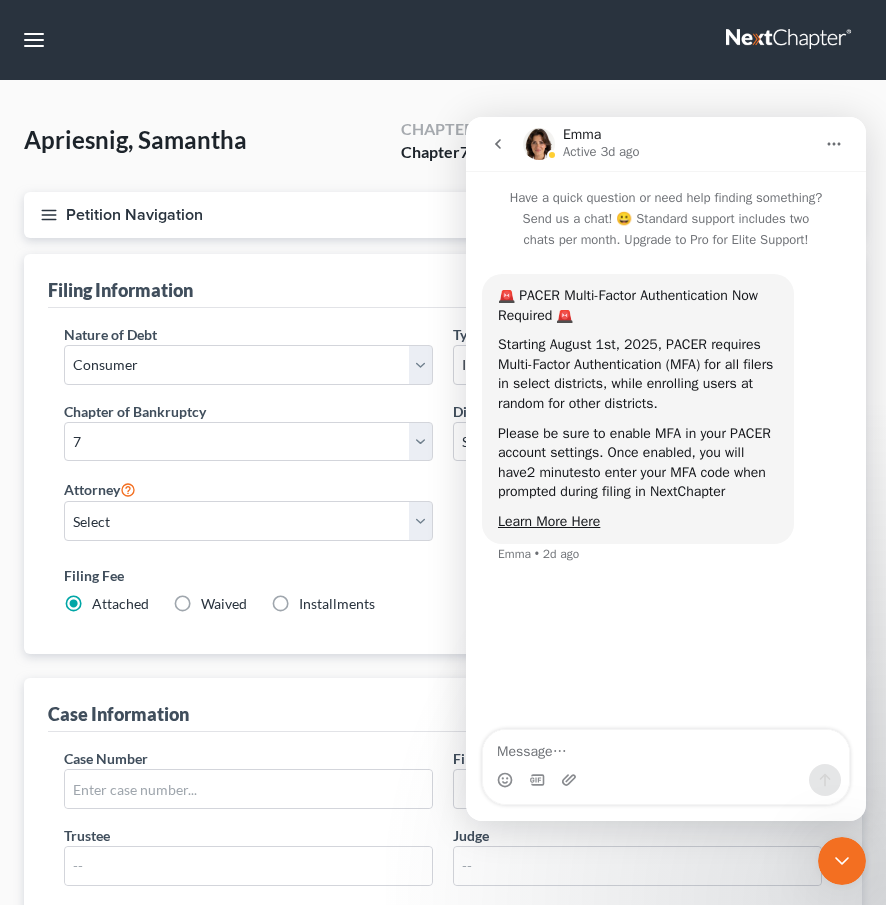 scroll, scrollTop: 0, scrollLeft: 0, axis: both 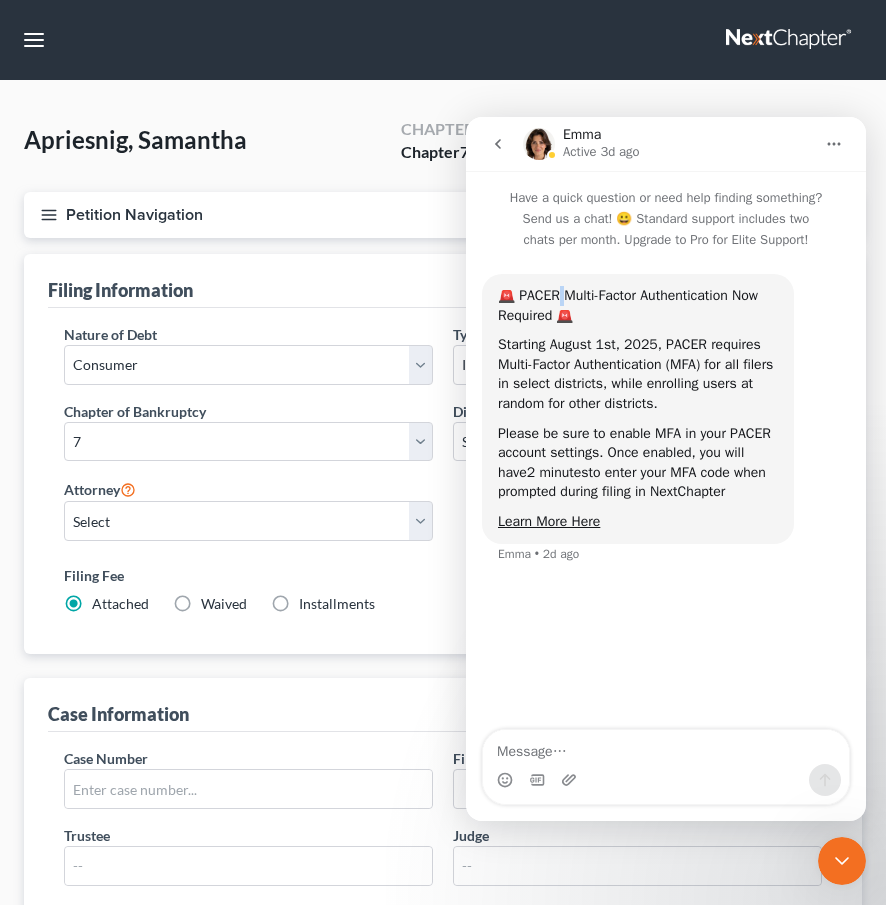 click on "🚨 PACER Multi-Factor Authentication Now Required 🚨" at bounding box center [628, 305] 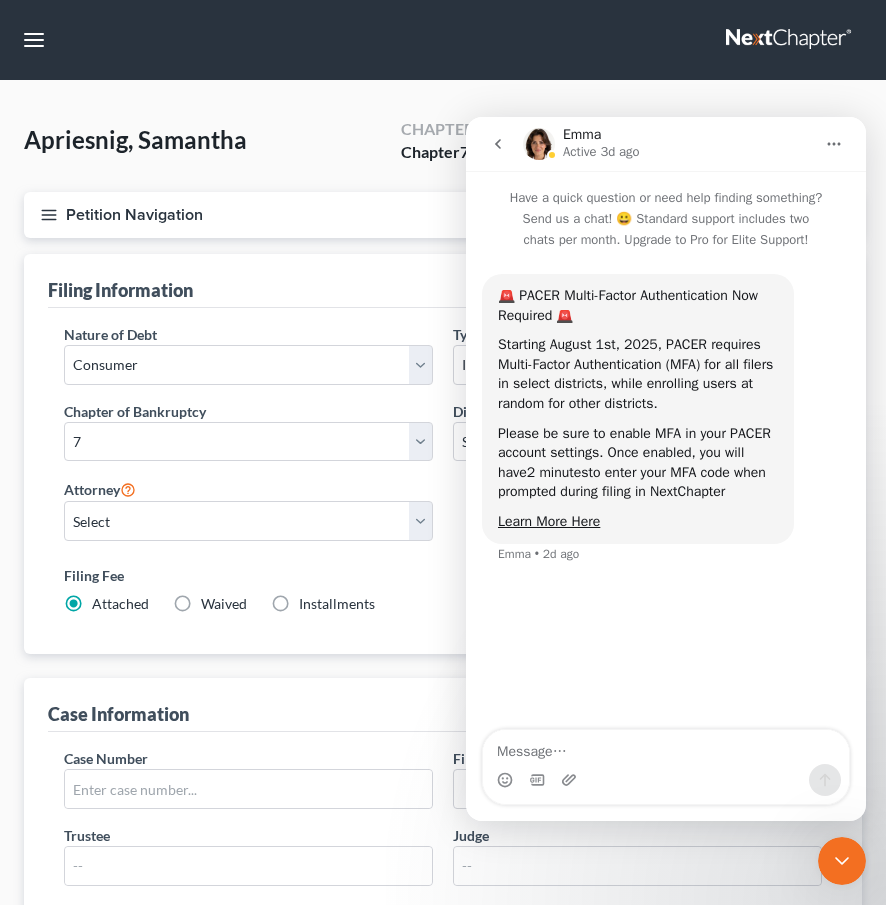 drag, startPoint x: 539, startPoint y: 365, endPoint x: 507, endPoint y: 286, distance: 85.23497 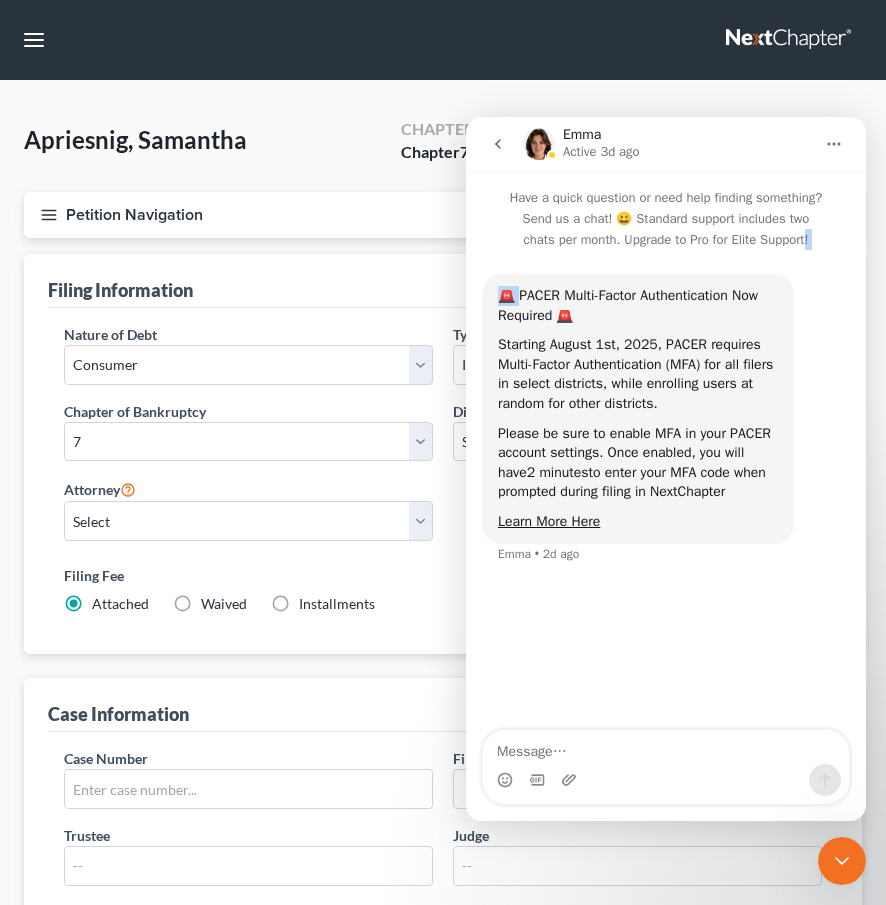 click on "🚨 PACER Multi-Factor Authentication Now Required 🚨" at bounding box center (628, 305) 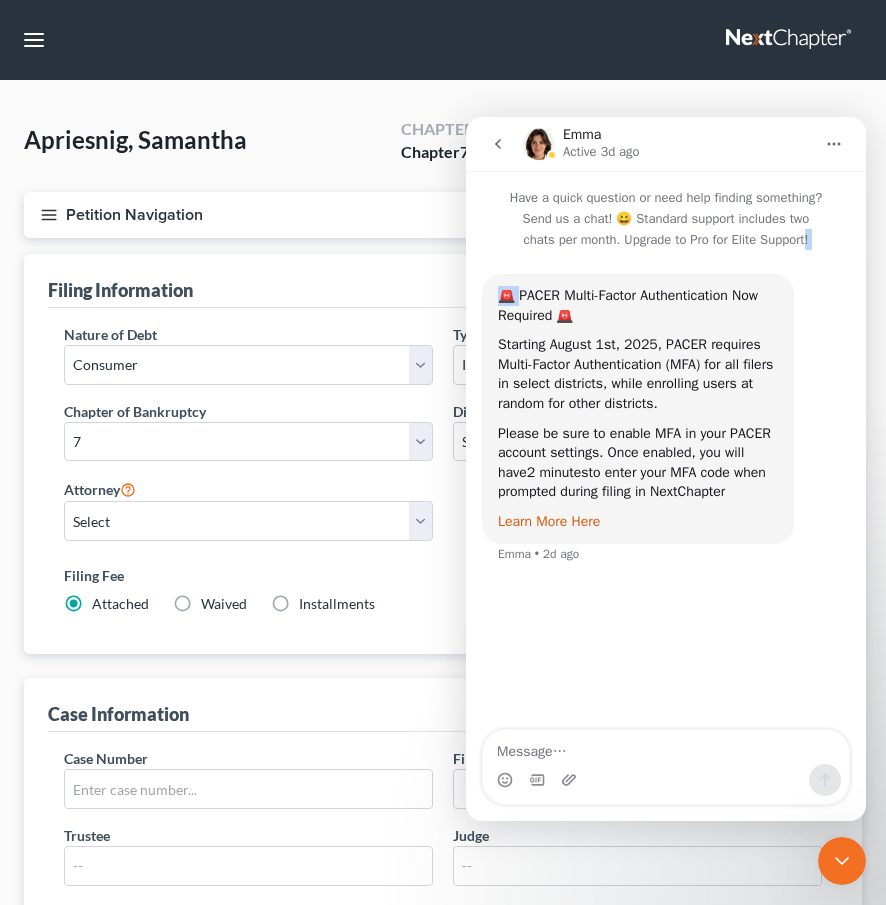 click on "Learn More Here" at bounding box center [549, 521] 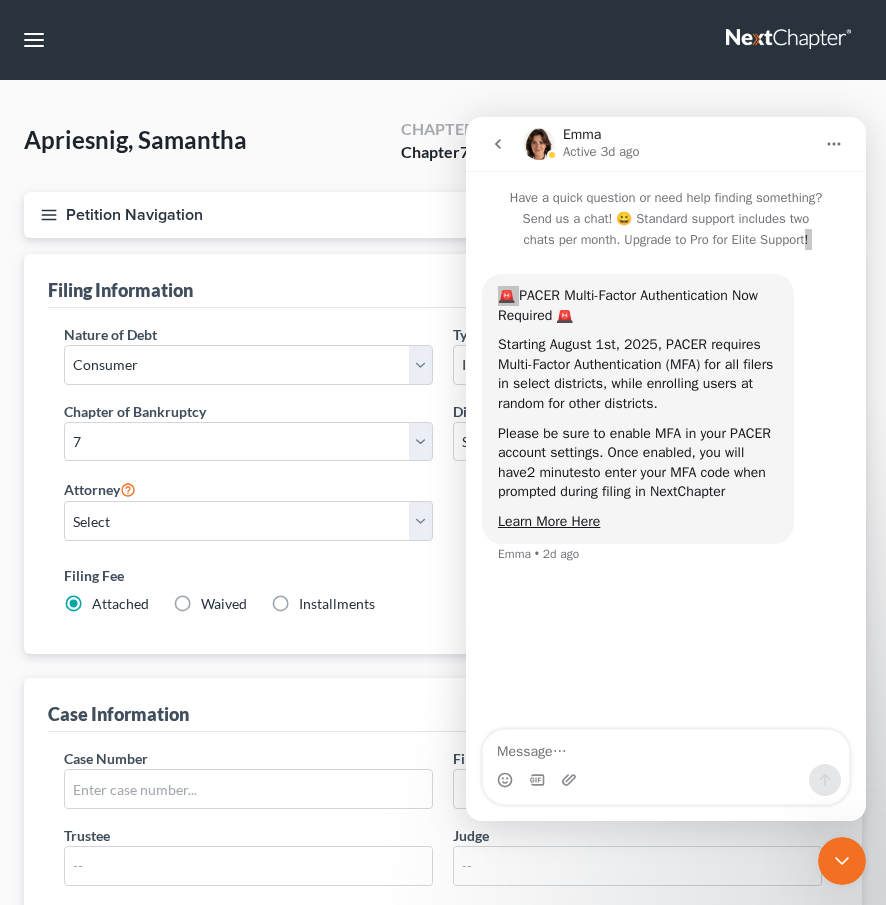 drag, startPoint x: 220, startPoint y: 574, endPoint x: 273, endPoint y: 149, distance: 428.29196 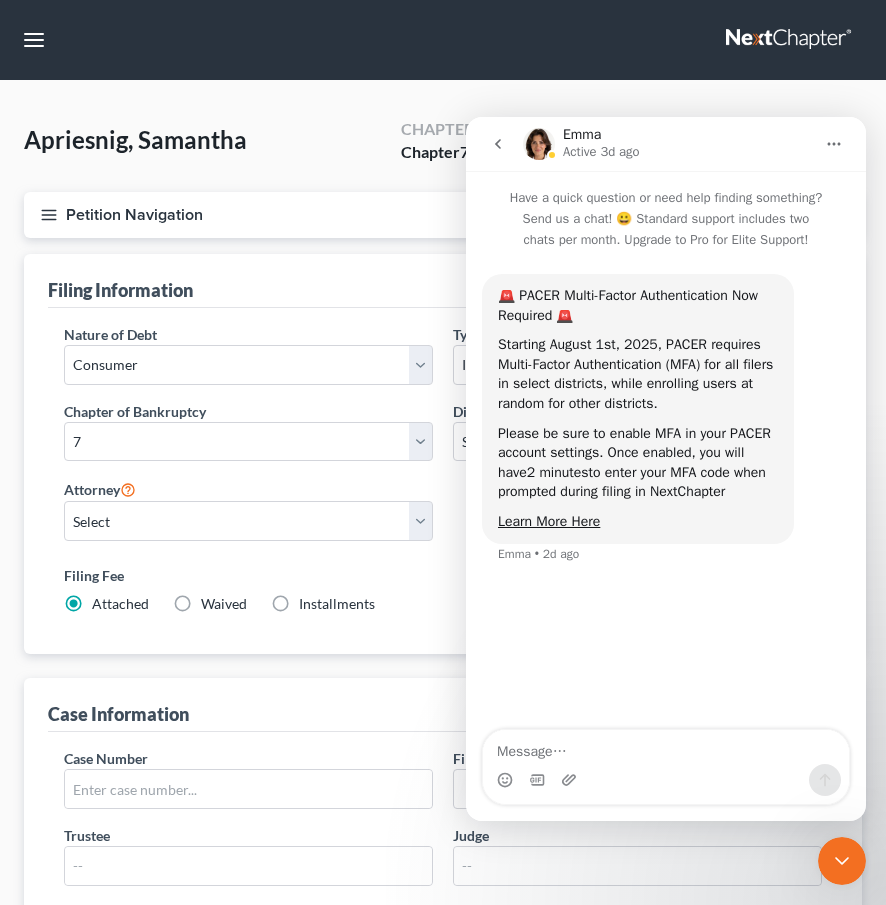 drag, startPoint x: 760, startPoint y: 231, endPoint x: 508, endPoint y: 42, distance: 315 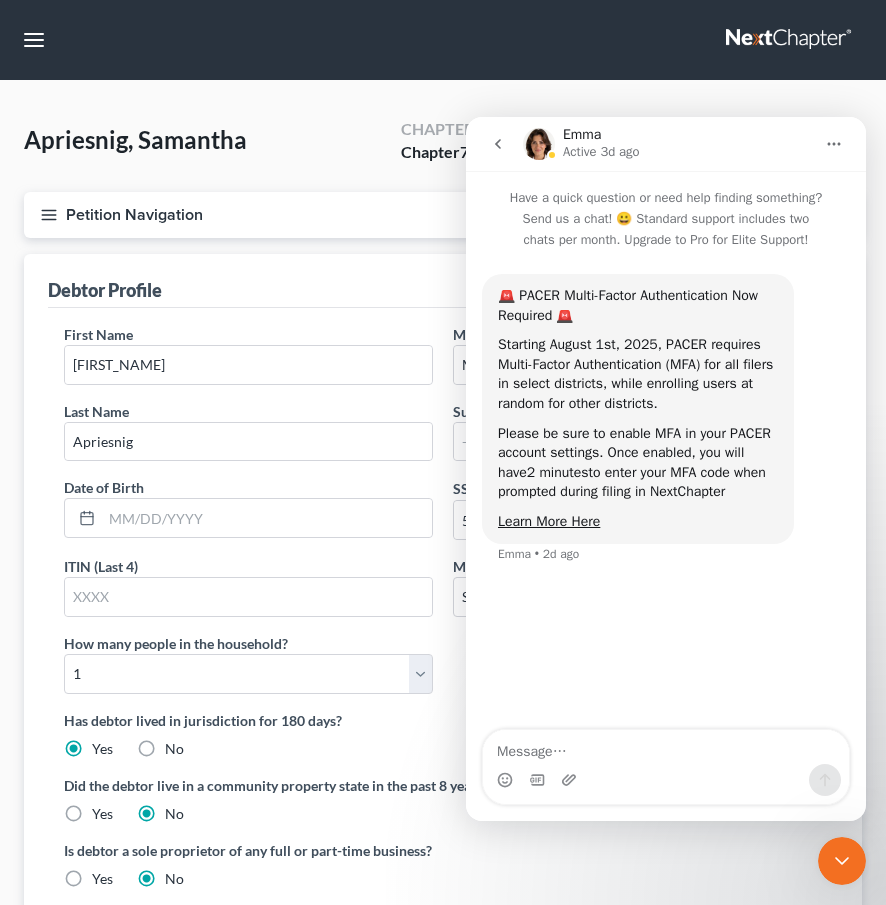 scroll, scrollTop: 331, scrollLeft: 0, axis: vertical 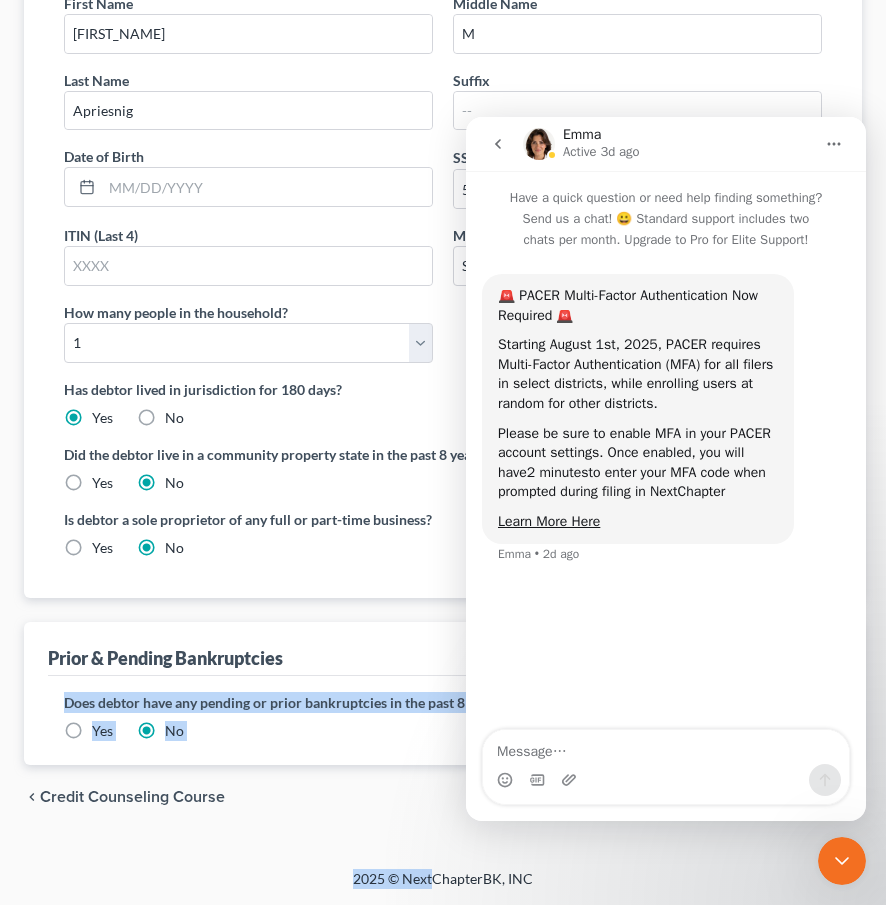 drag, startPoint x: 342, startPoint y: 660, endPoint x: 433, endPoint y: 881, distance: 239.00209 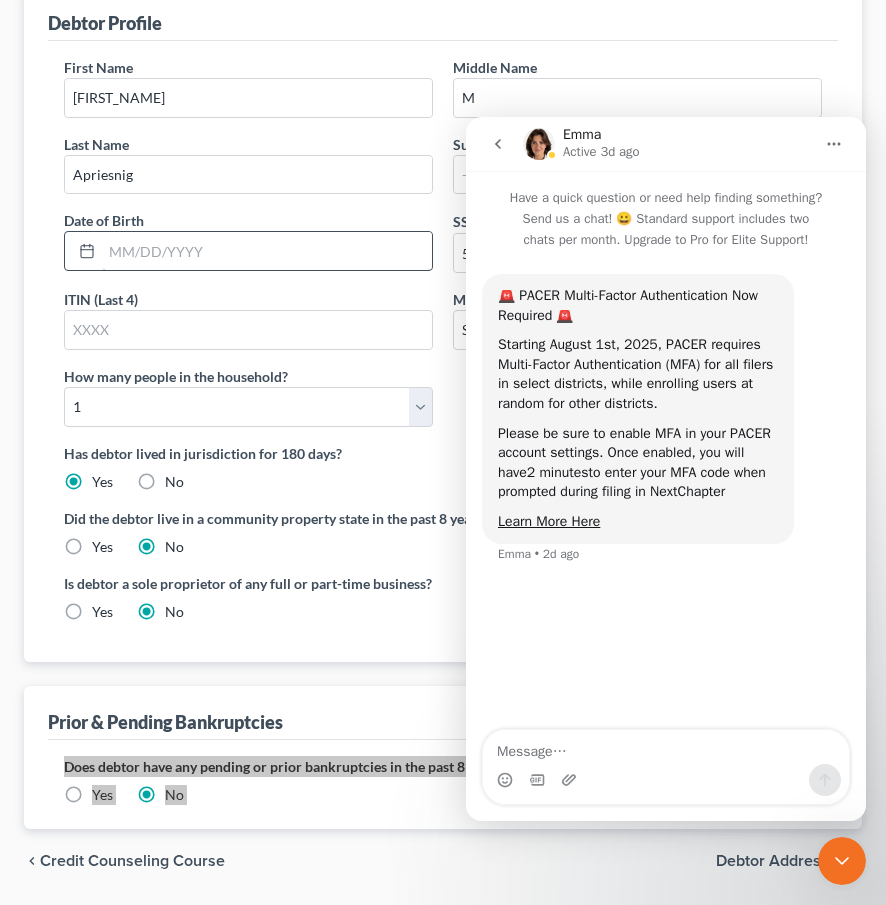 scroll, scrollTop: 231, scrollLeft: 0, axis: vertical 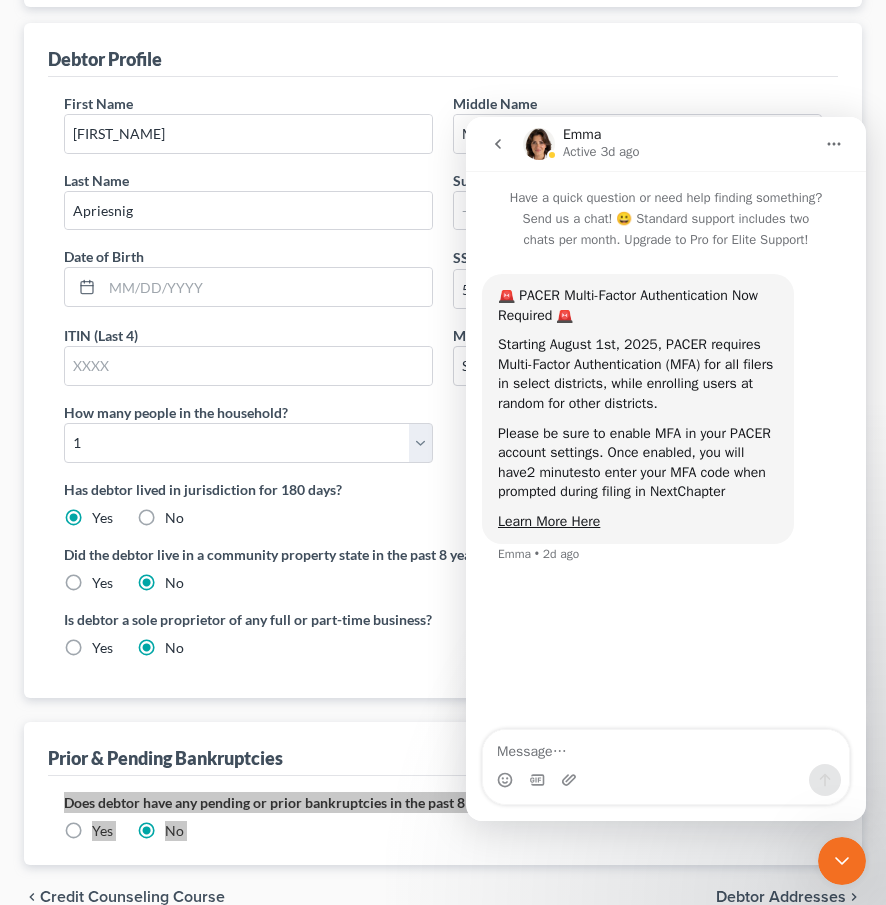 select on "1" 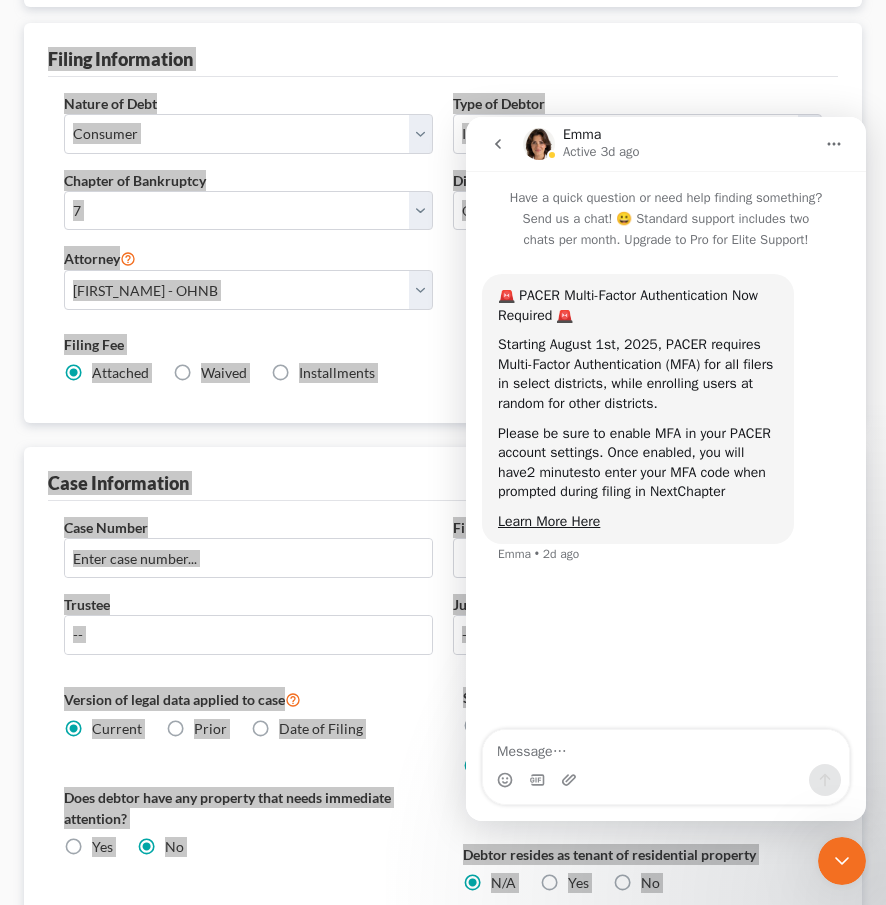 scroll, scrollTop: 0, scrollLeft: 0, axis: both 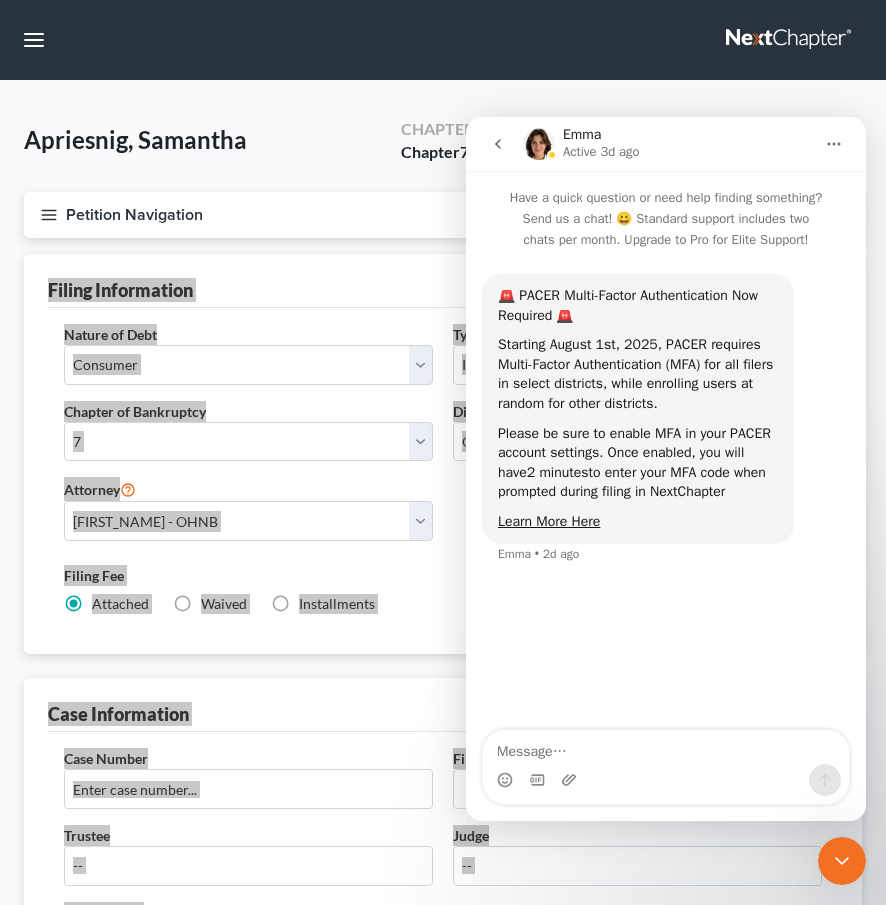 click on "🚨 PACER Multi-Factor Authentication Now Required 🚨" at bounding box center [628, 305] 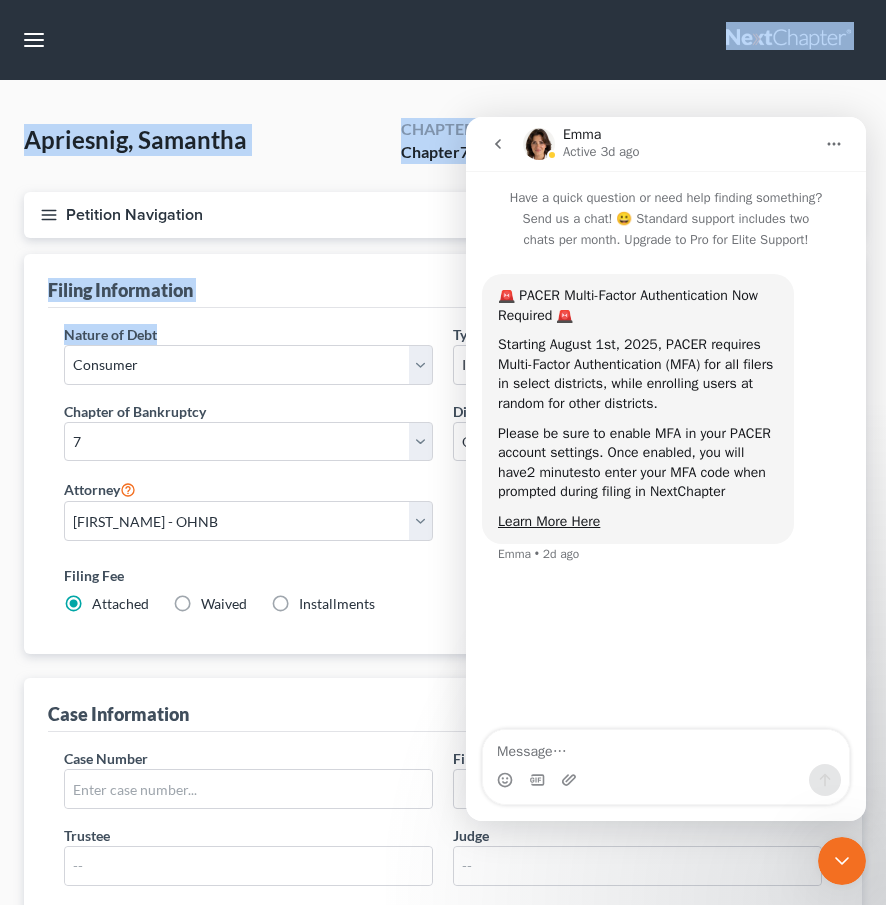 drag, startPoint x: 213, startPoint y: 329, endPoint x: 239, endPoint y: -127, distance: 456.74063 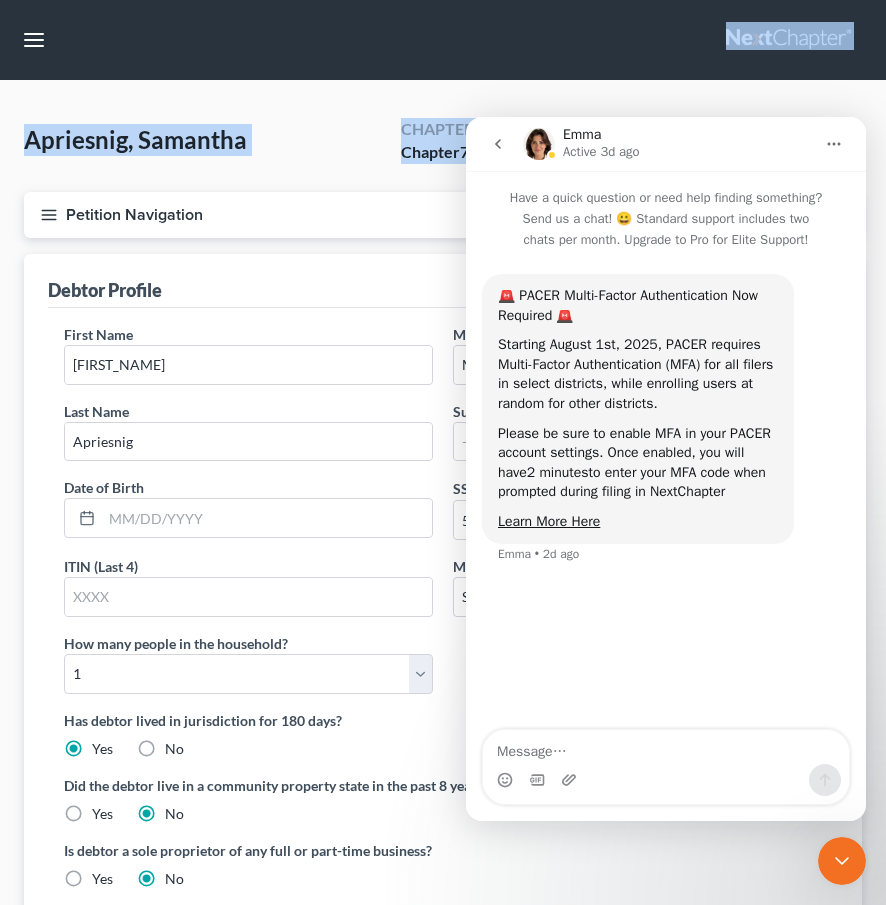 scroll, scrollTop: 231, scrollLeft: 0, axis: vertical 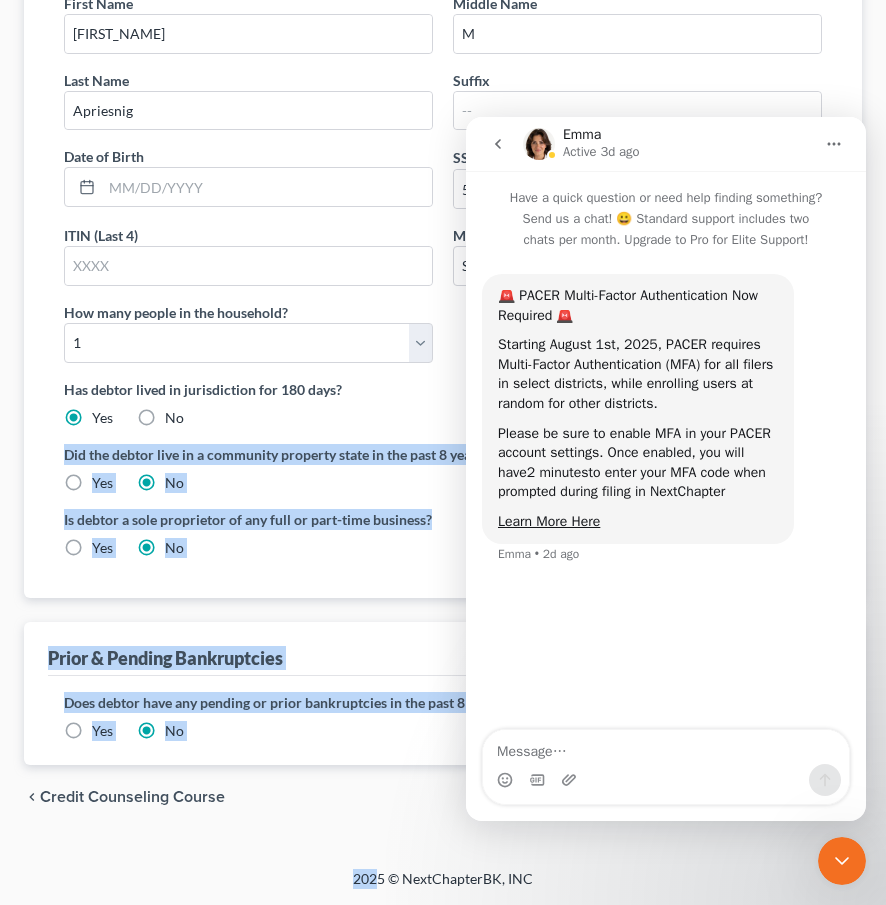 drag, startPoint x: 386, startPoint y: 524, endPoint x: 382, endPoint y: 886, distance: 362.0221 